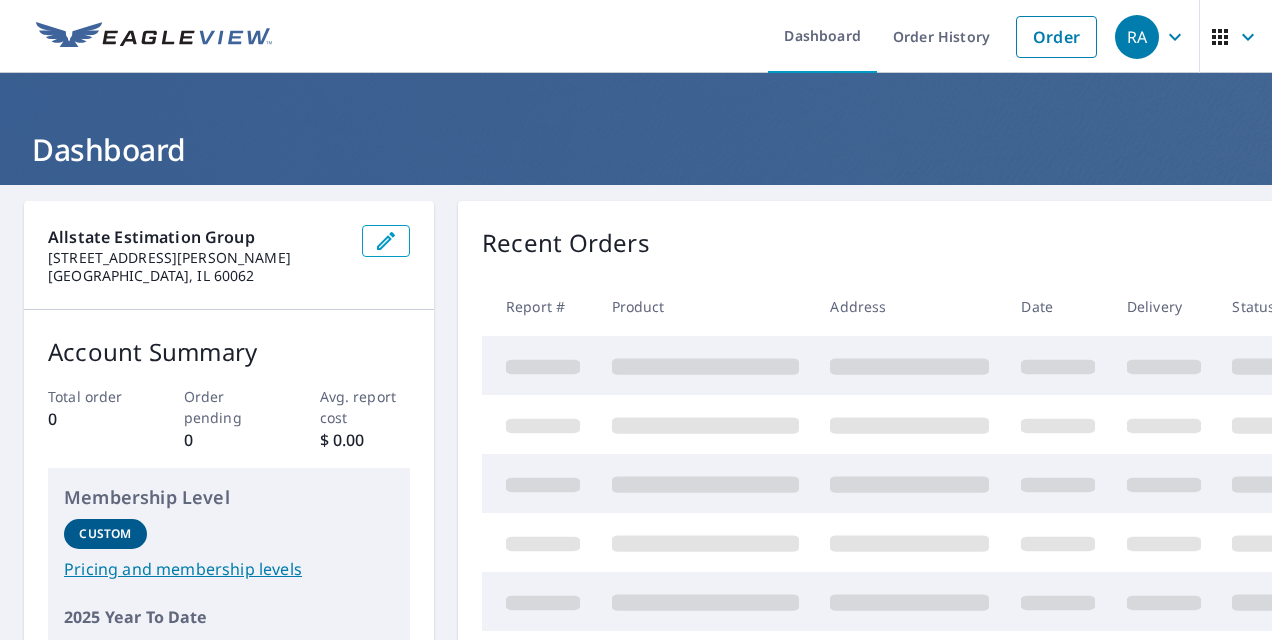 scroll, scrollTop: 0, scrollLeft: 0, axis: both 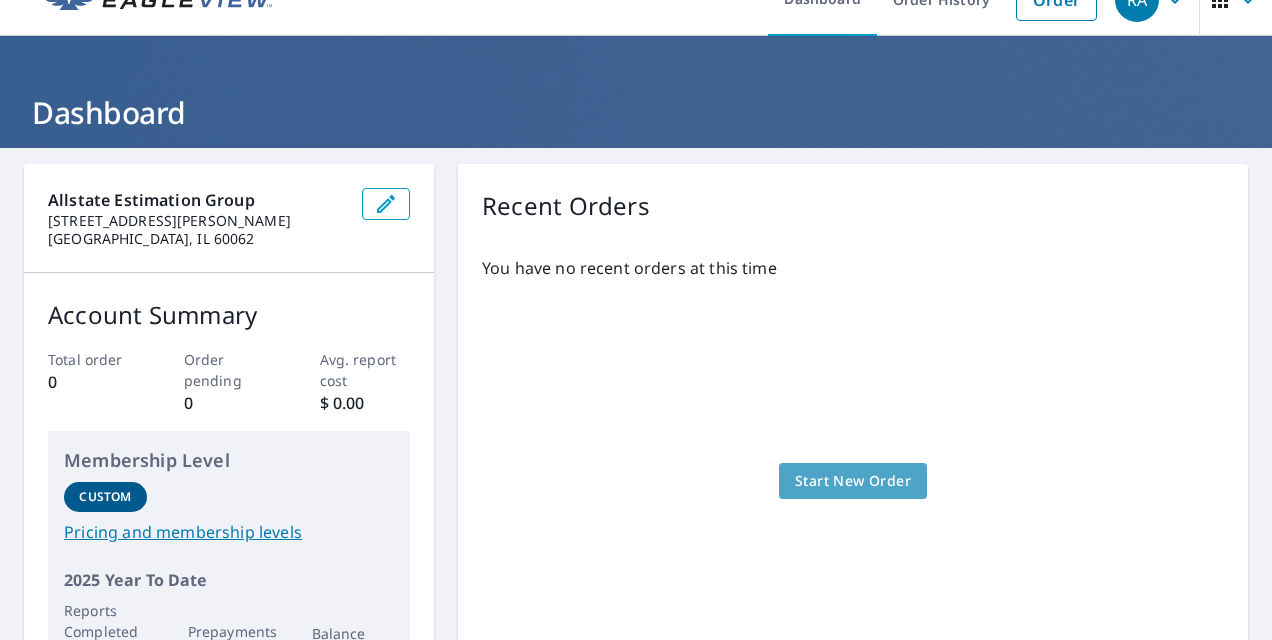 click on "Start New Order" at bounding box center [853, 481] 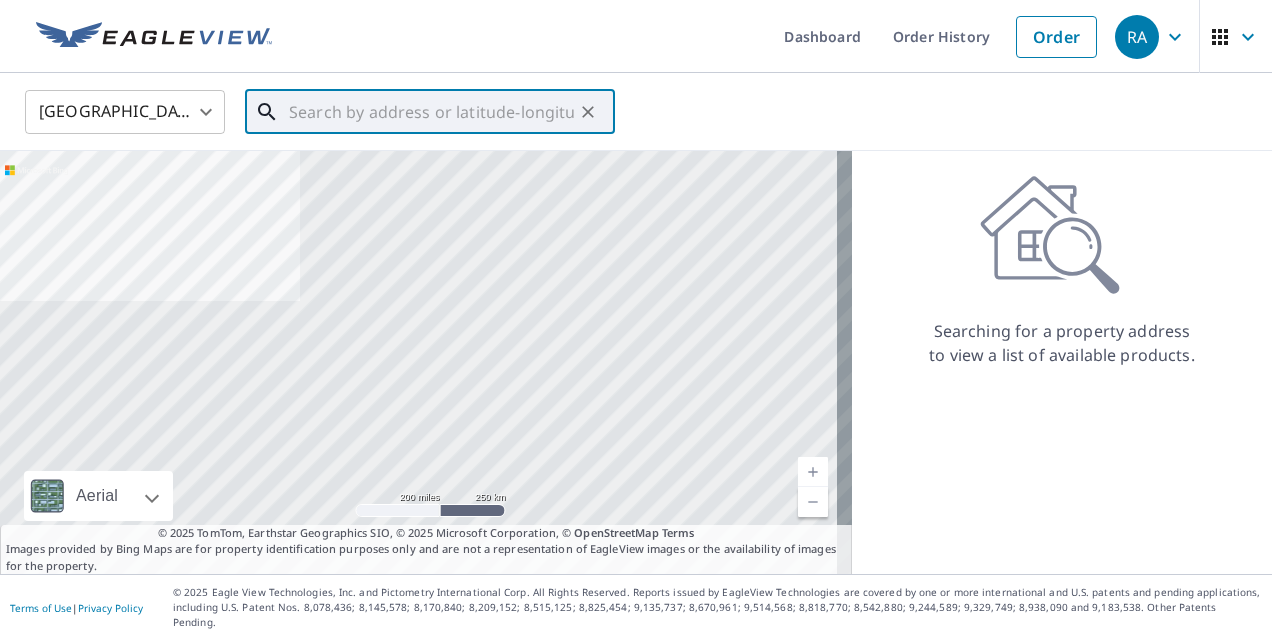 click at bounding box center [431, 112] 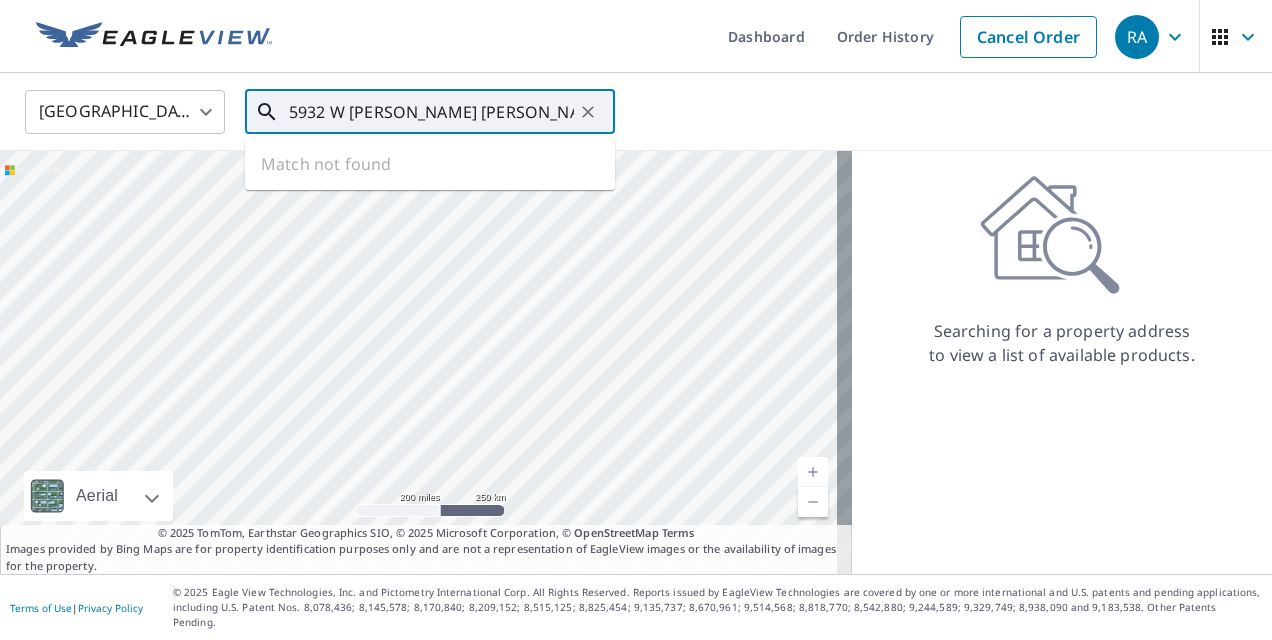 scroll, scrollTop: 0, scrollLeft: 138, axis: horizontal 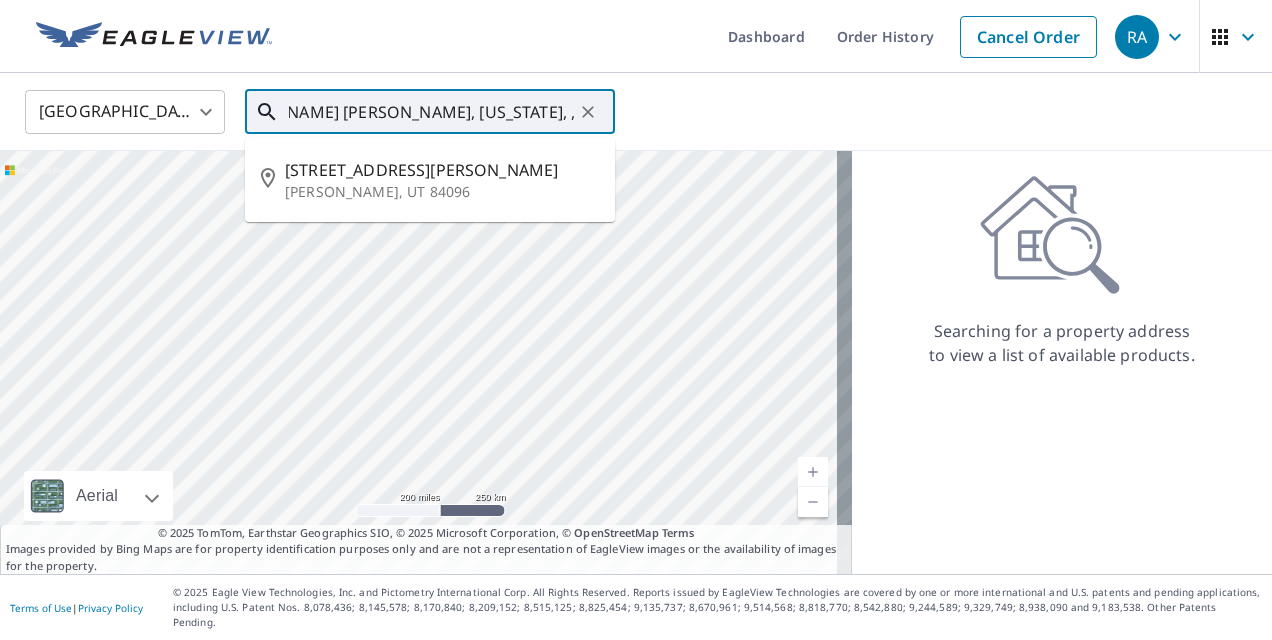 type on "5932 W [PERSON_NAME] [PERSON_NAME], [US_STATE], , 84096-1791" 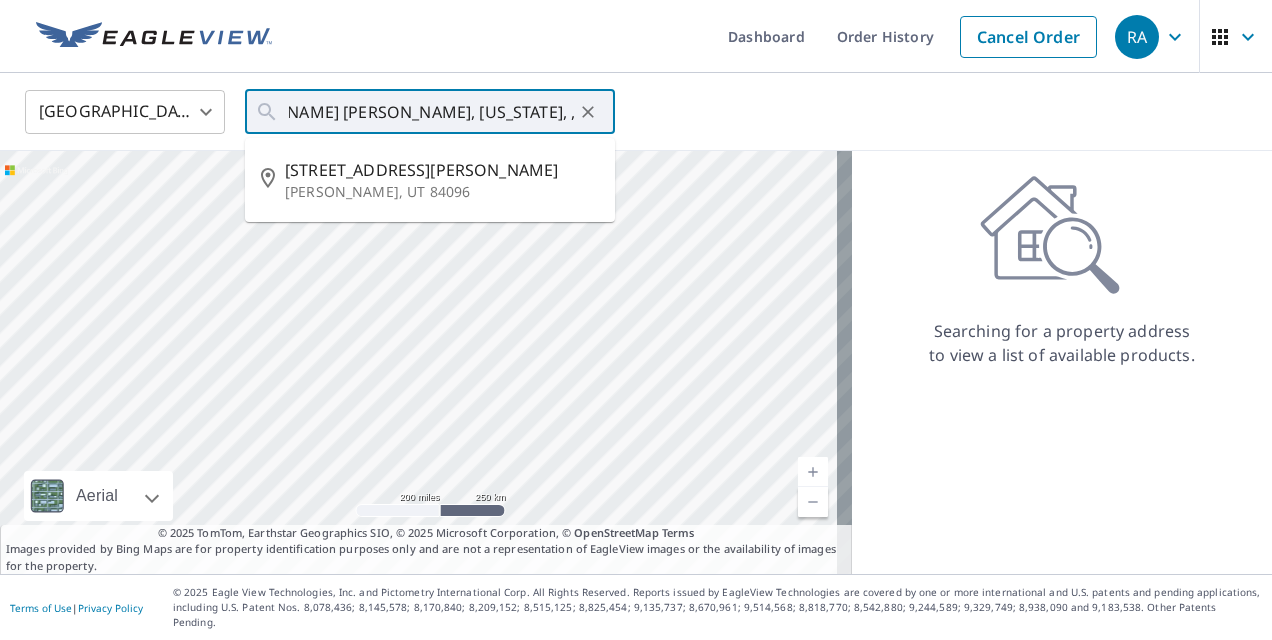 scroll, scrollTop: 0, scrollLeft: 0, axis: both 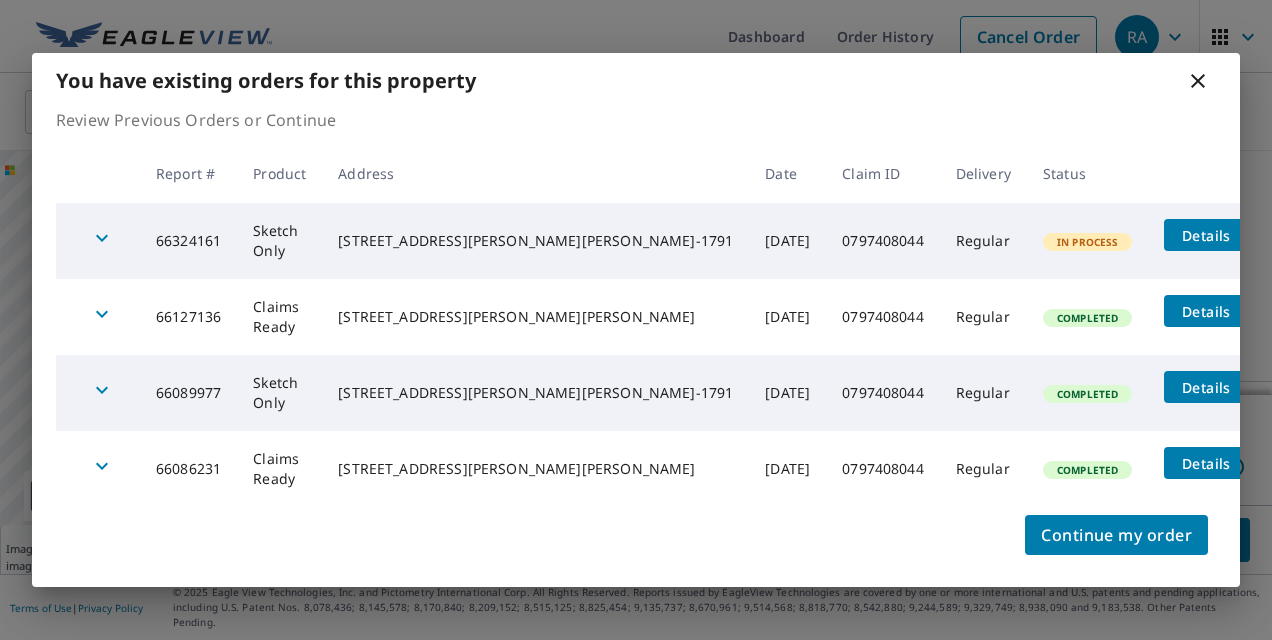 click 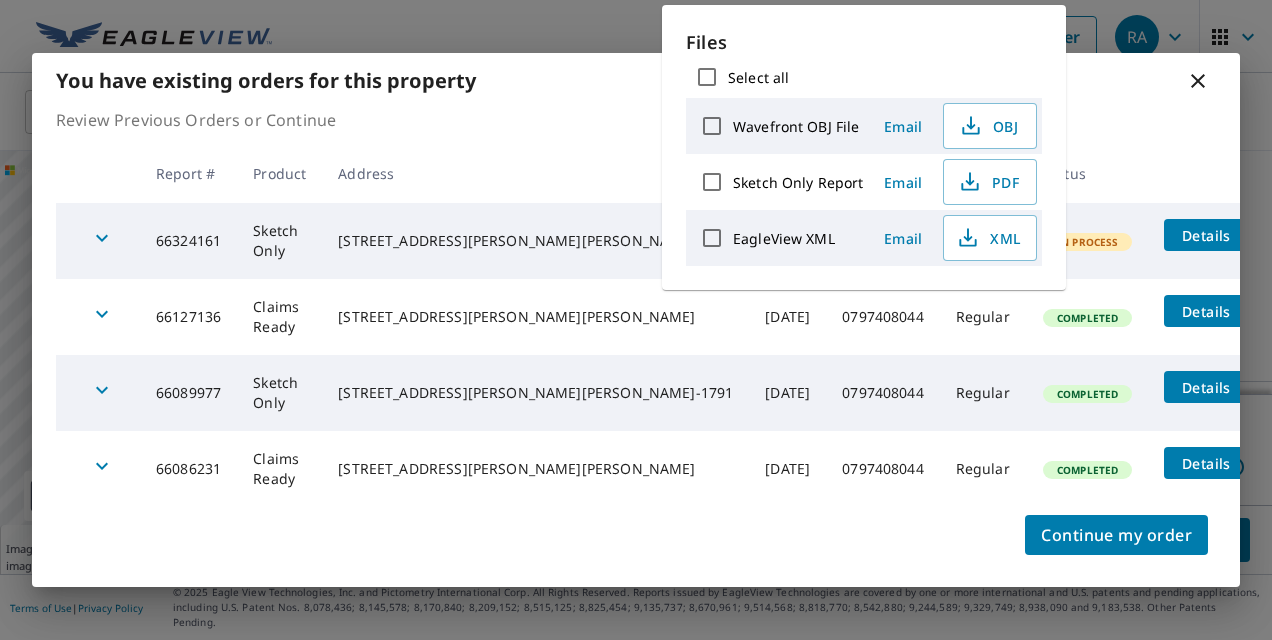 click on "Details" at bounding box center [1226, 235] 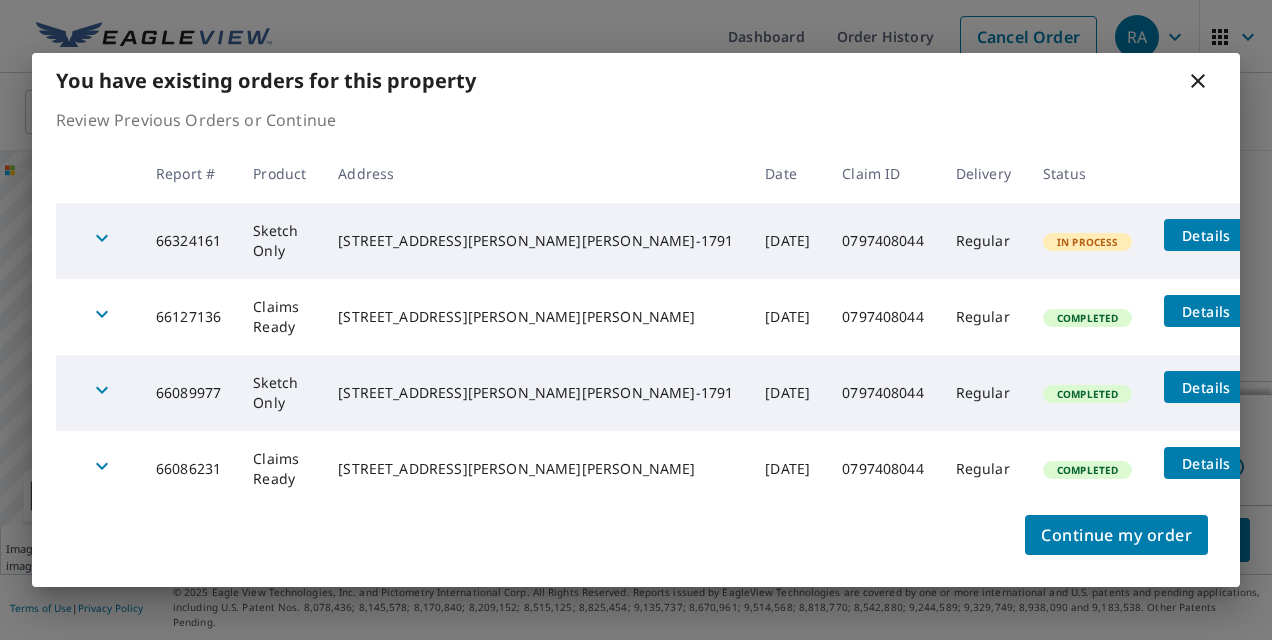 click 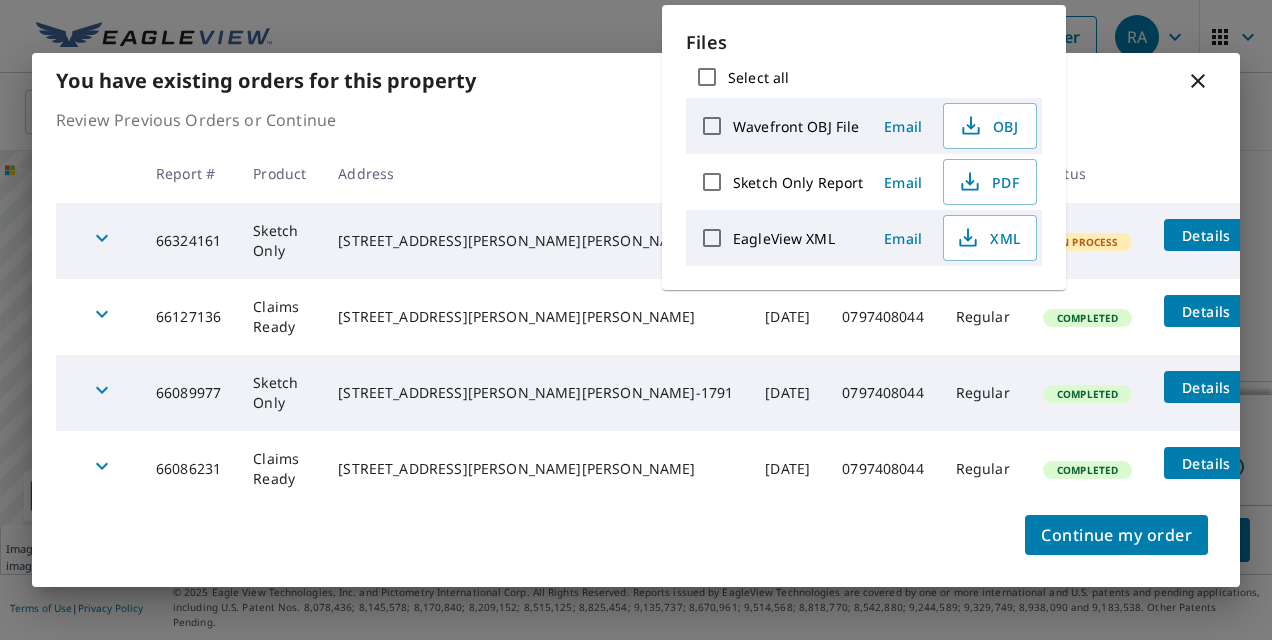 click 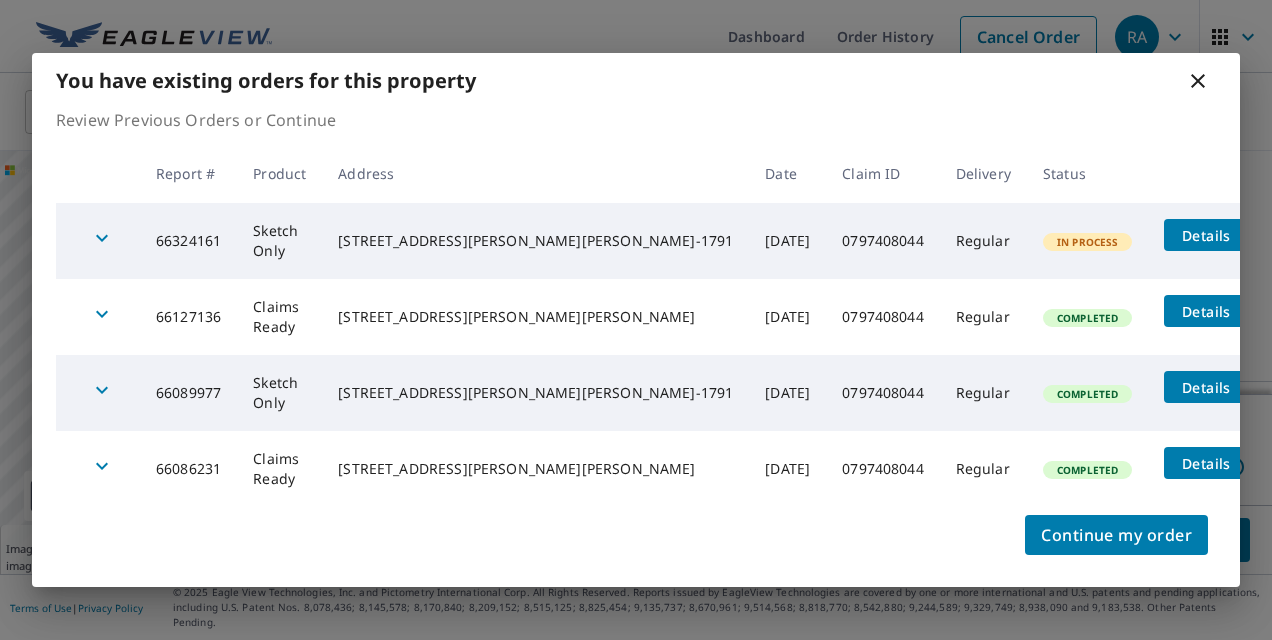 click 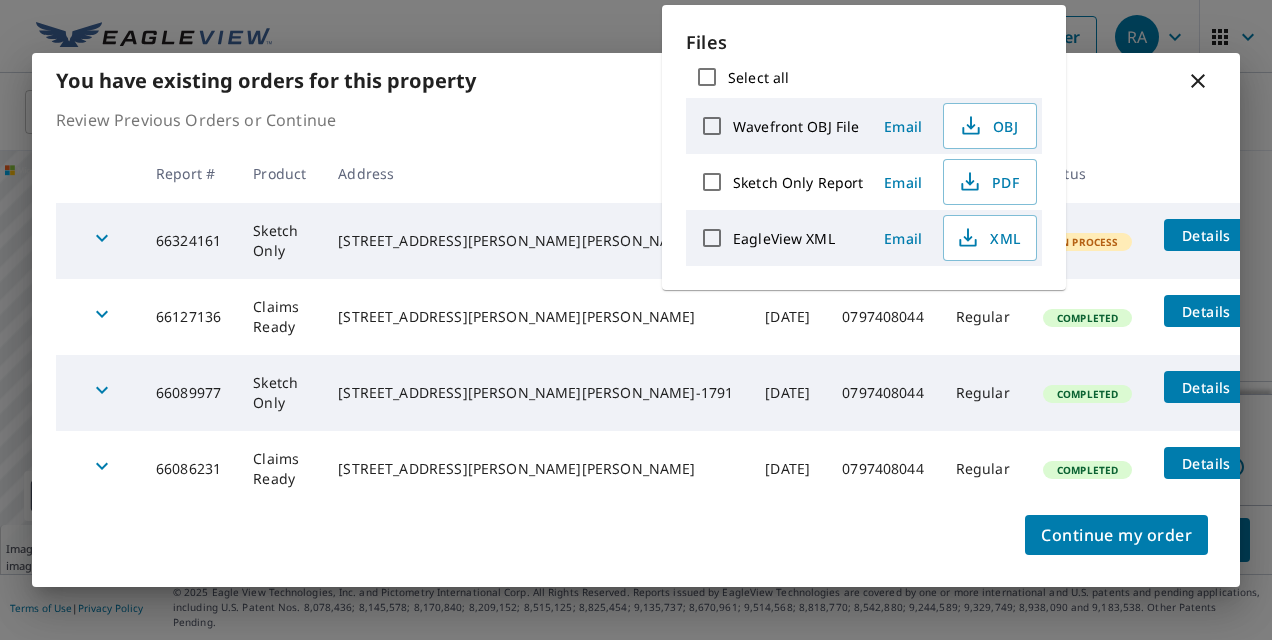 click 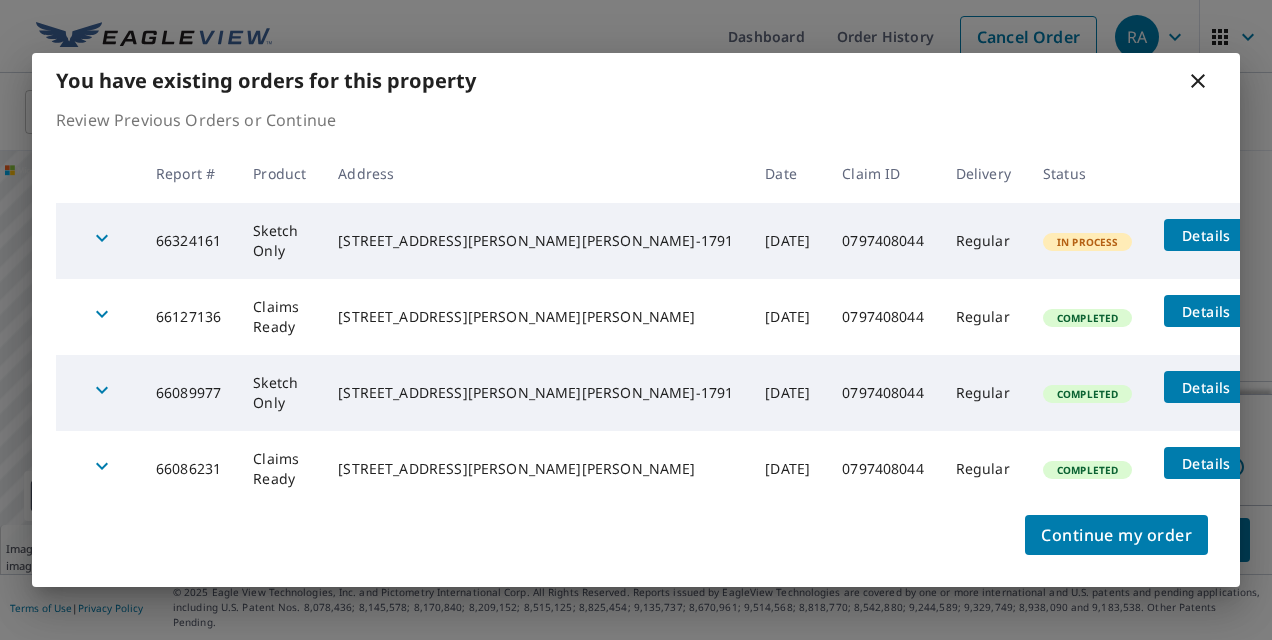 click at bounding box center (1226, 173) 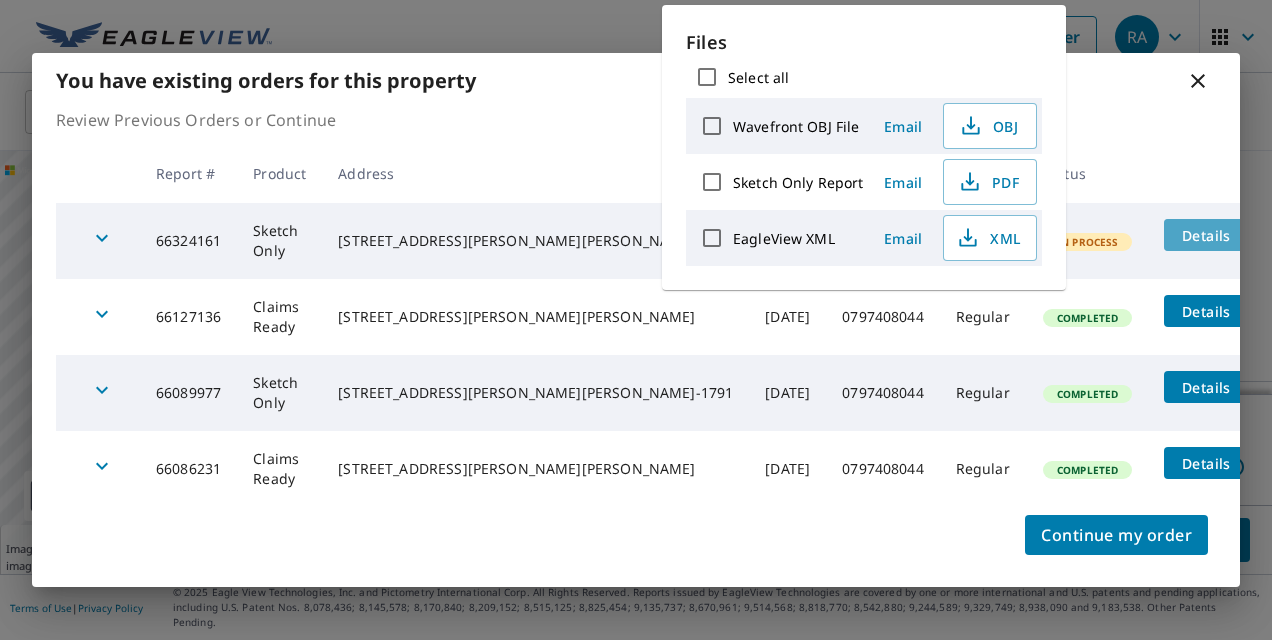 click on "Details" at bounding box center (1206, 235) 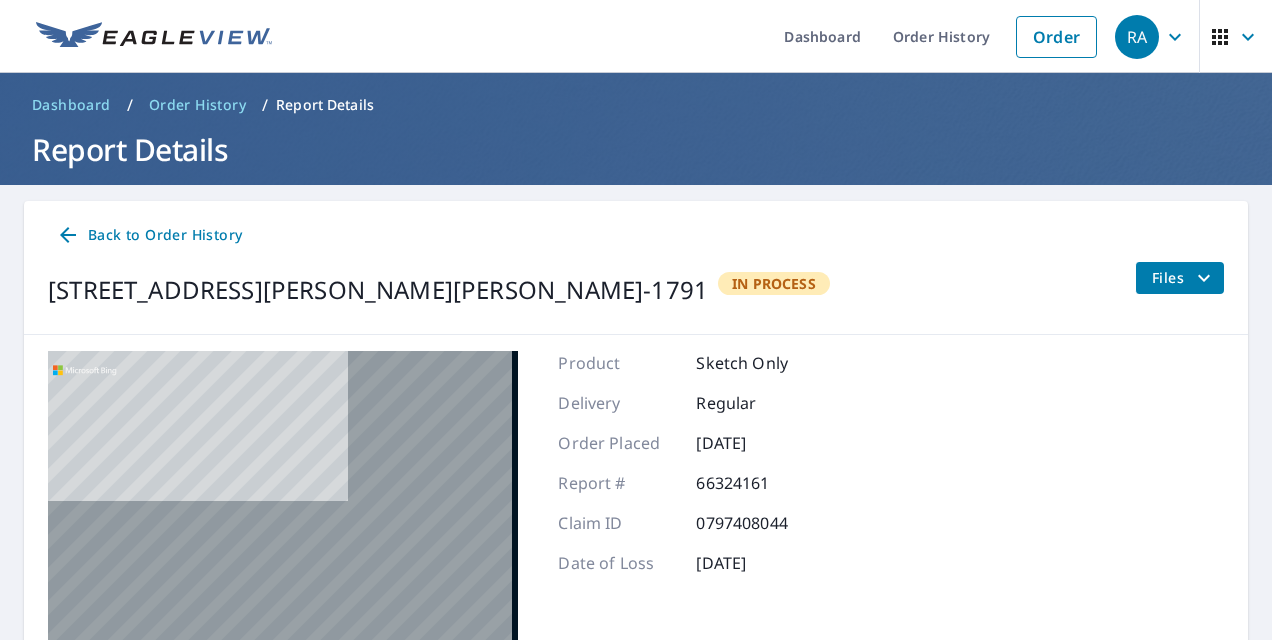 click on "Back to Order History" at bounding box center (636, 235) 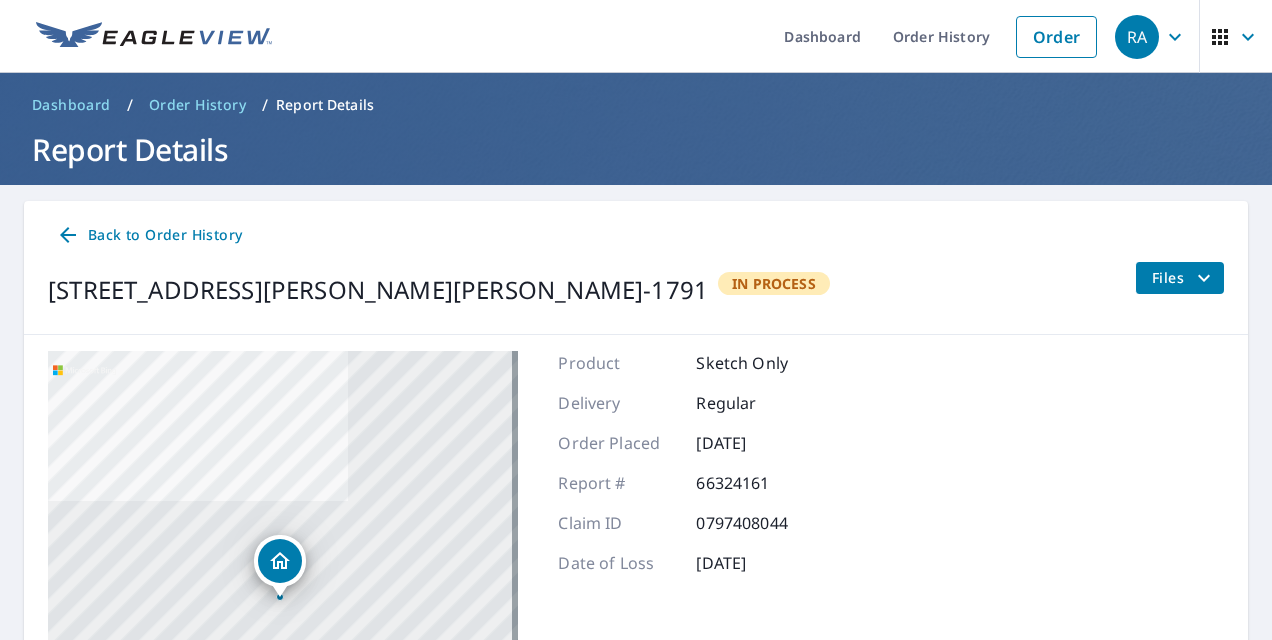 click on "Back to Order History" at bounding box center (636, 235) 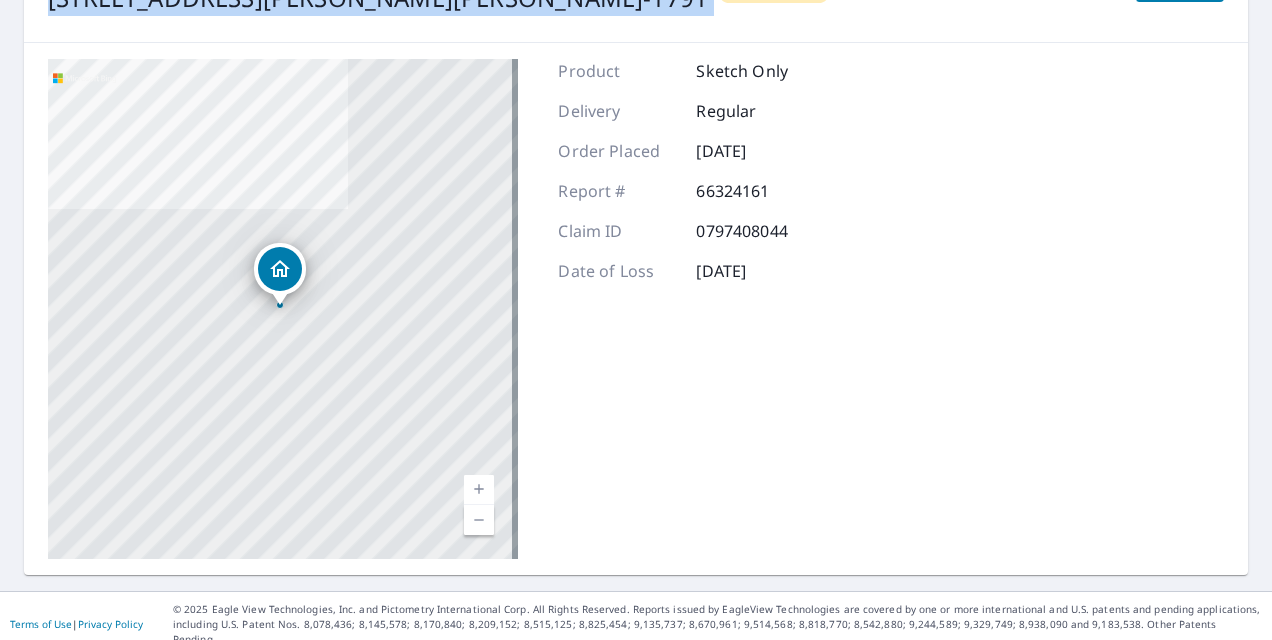 scroll, scrollTop: 0, scrollLeft: 0, axis: both 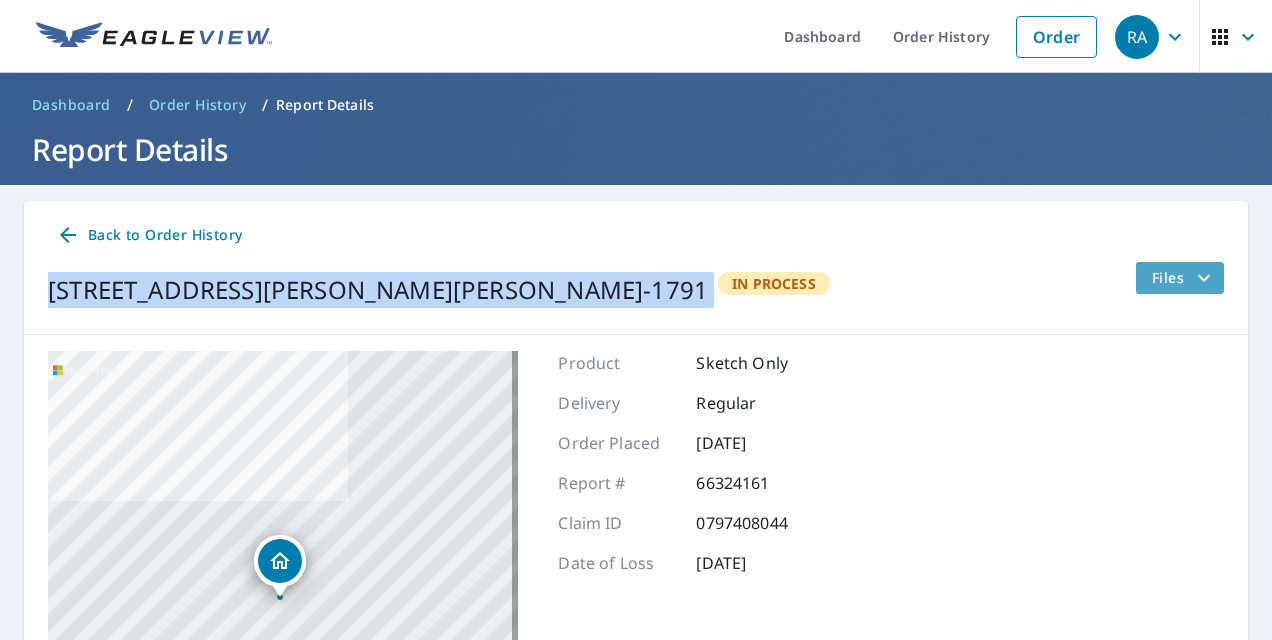 click 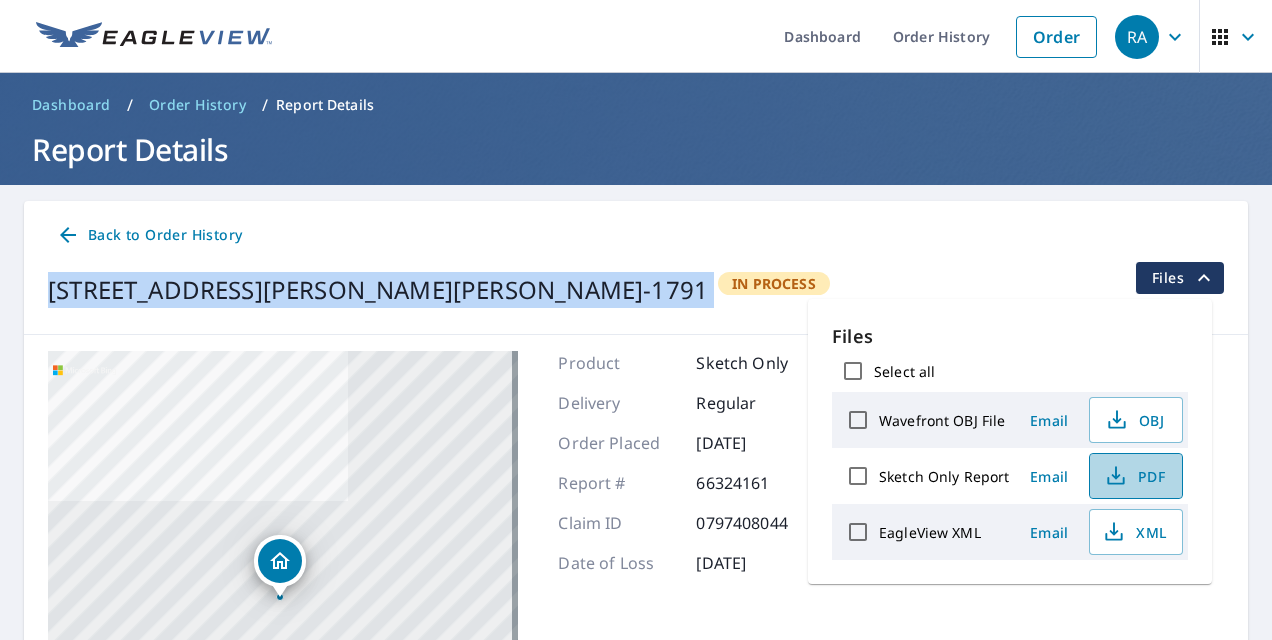 click on "PDF" at bounding box center [1134, 476] 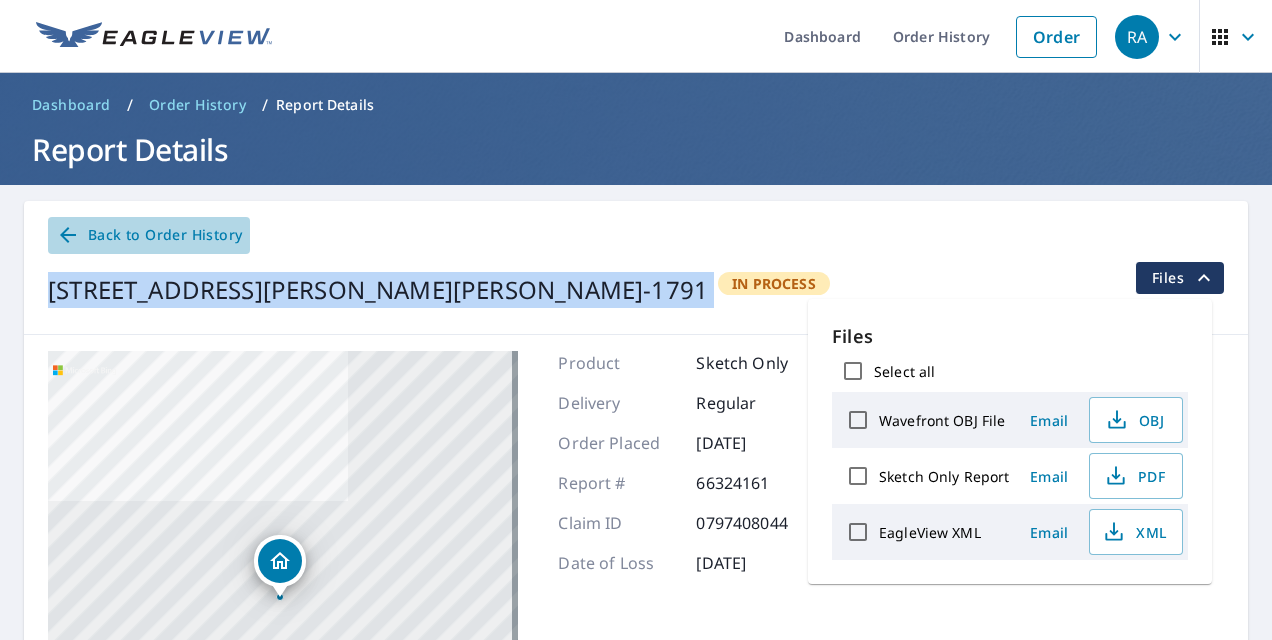 click 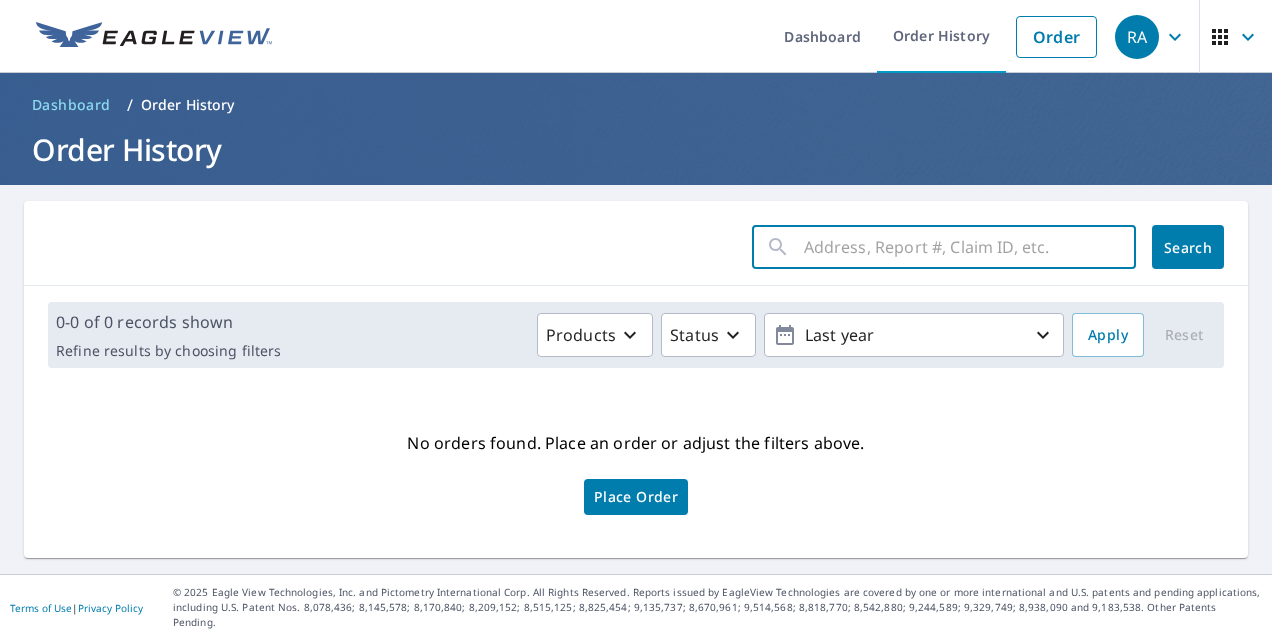 click at bounding box center [970, 247] 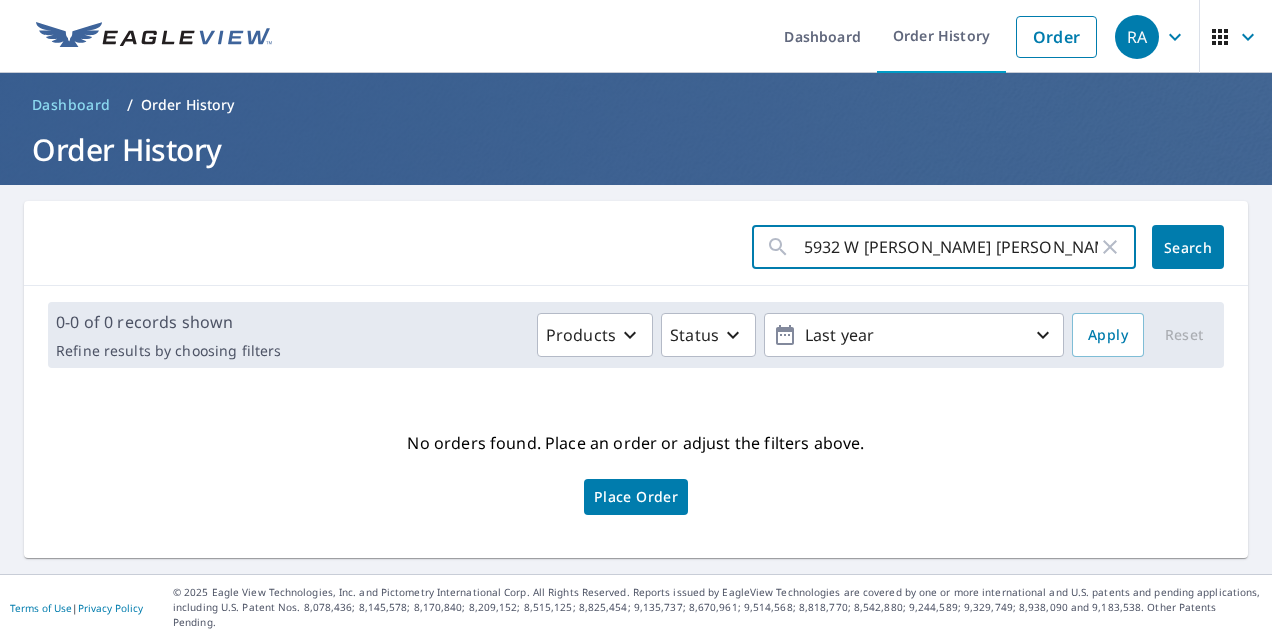 scroll, scrollTop: 0, scrollLeft: 138, axis: horizontal 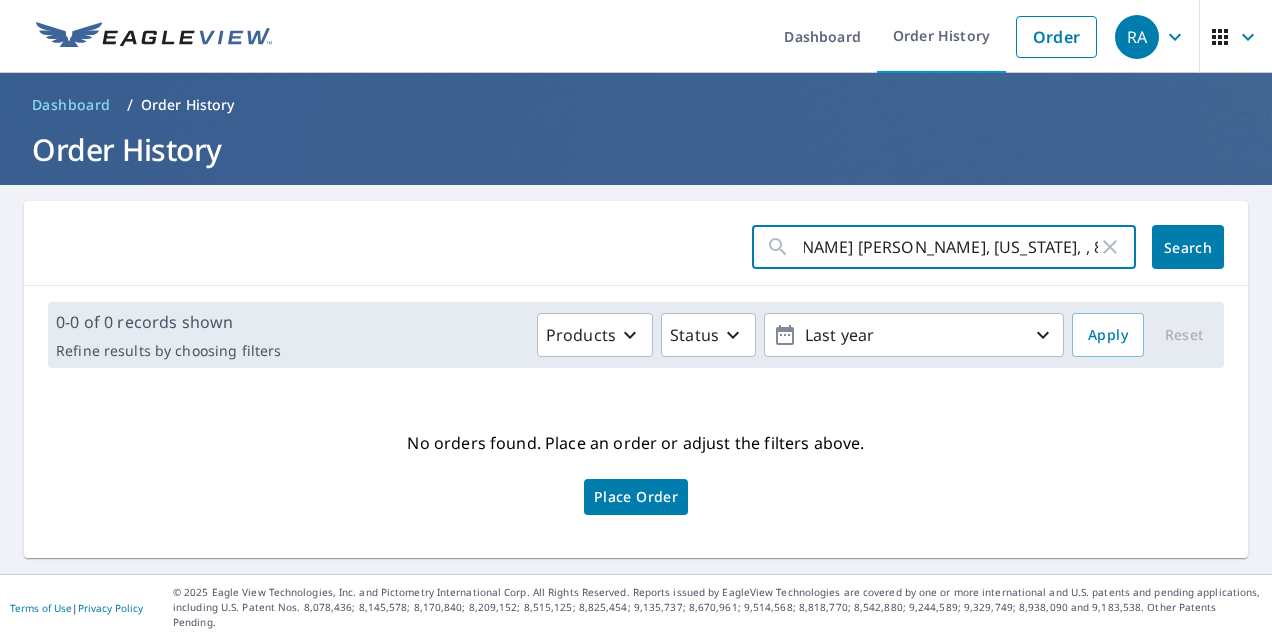 click on "Search" 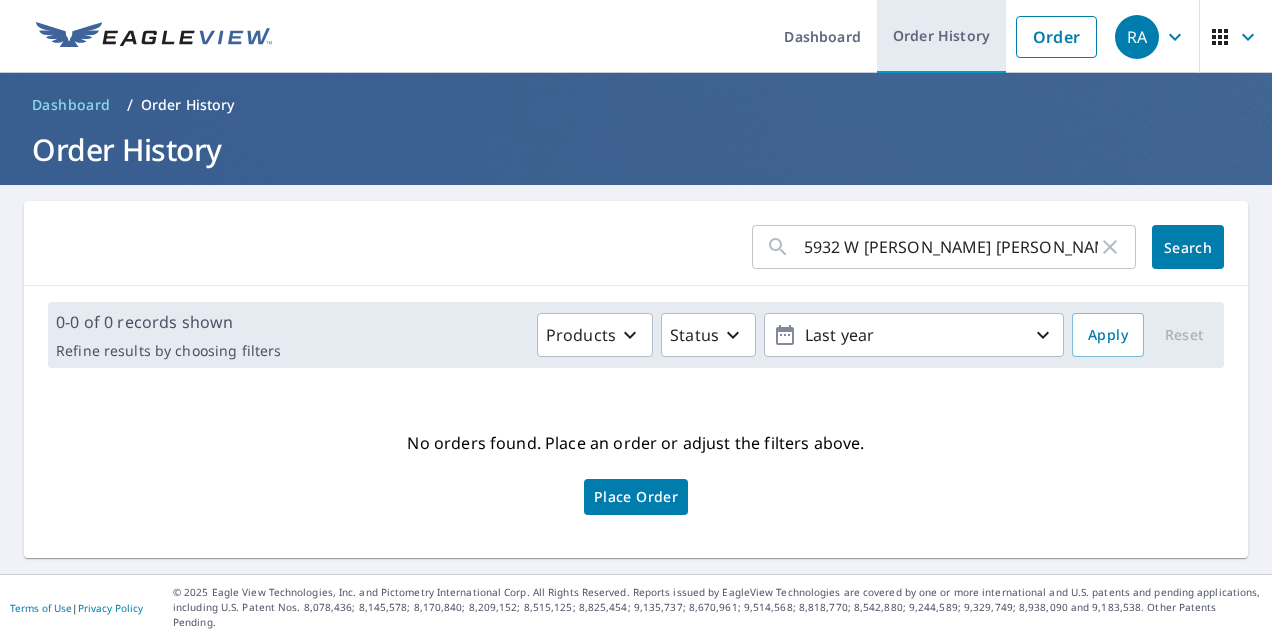 click on "Order History" at bounding box center (941, 36) 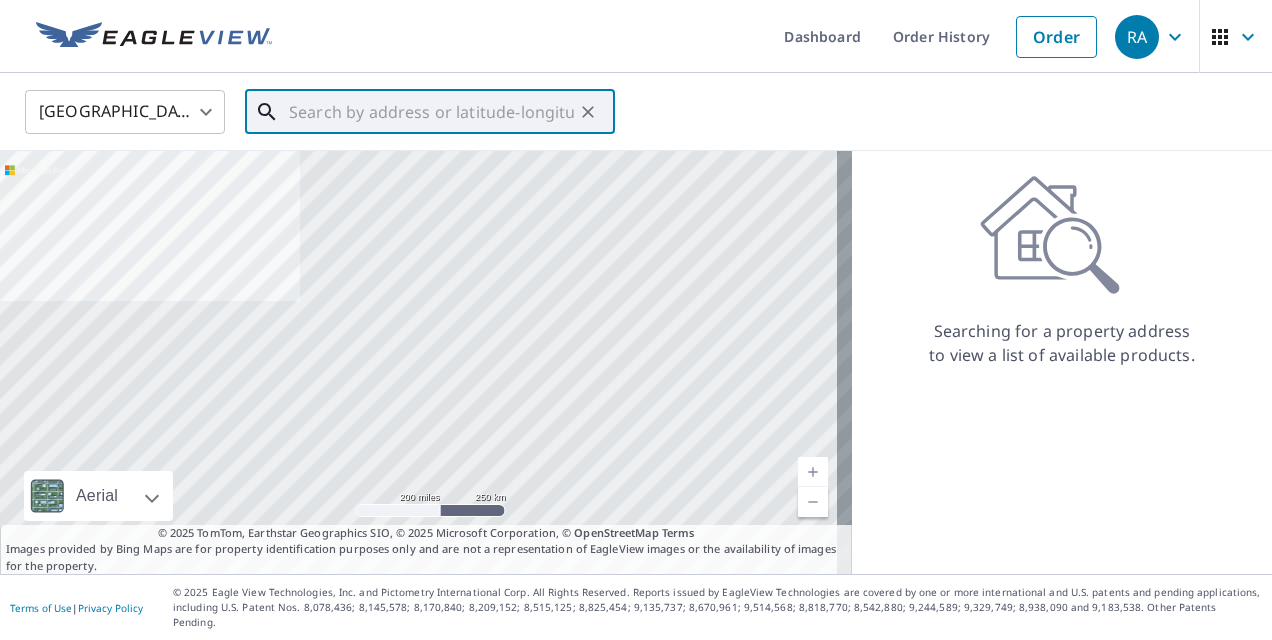 click at bounding box center (431, 112) 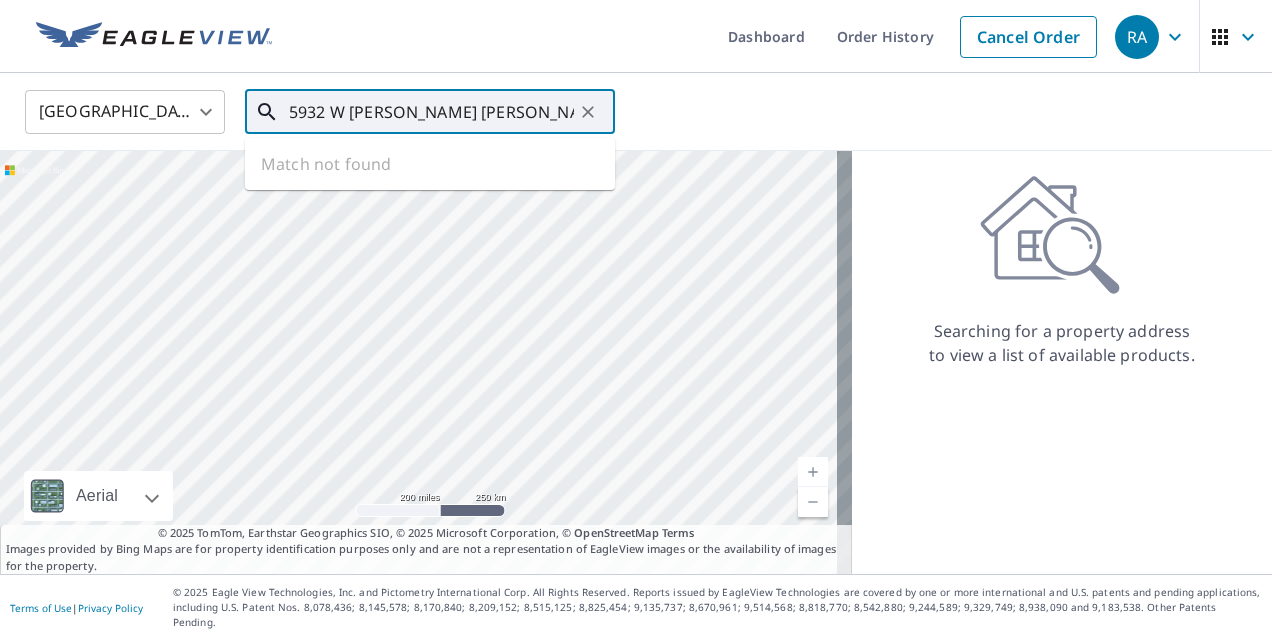 scroll, scrollTop: 0, scrollLeft: 147, axis: horizontal 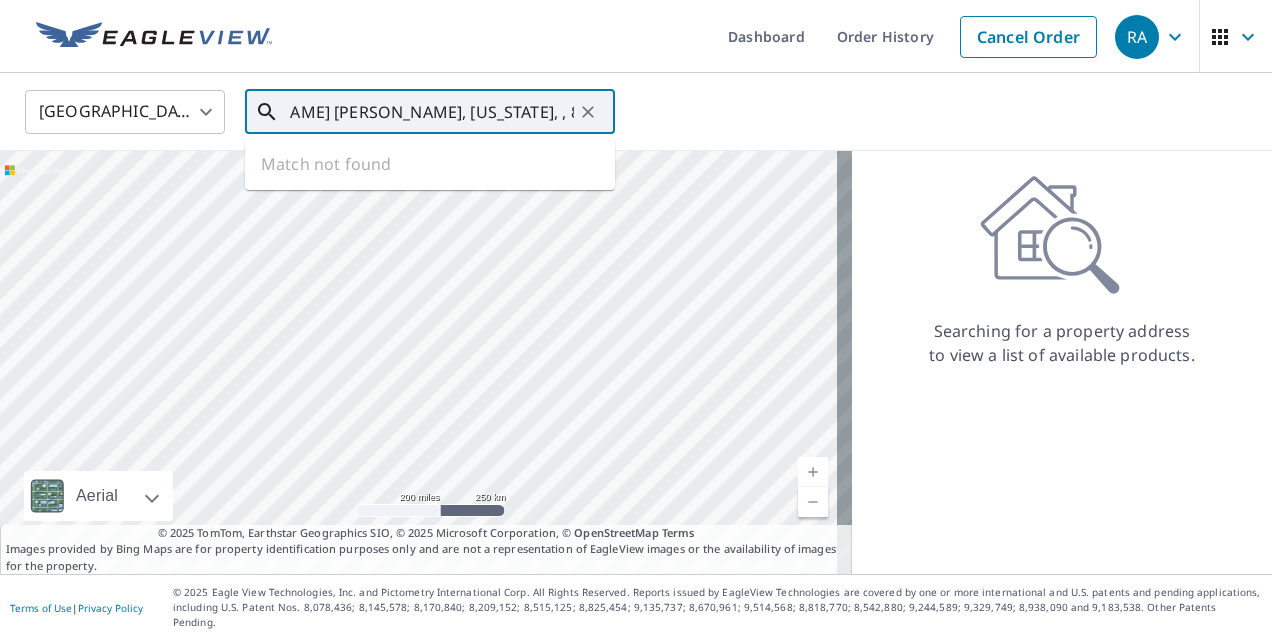 type on "5932 W [PERSON_NAME] [PERSON_NAME], [US_STATE], , 84096-1791" 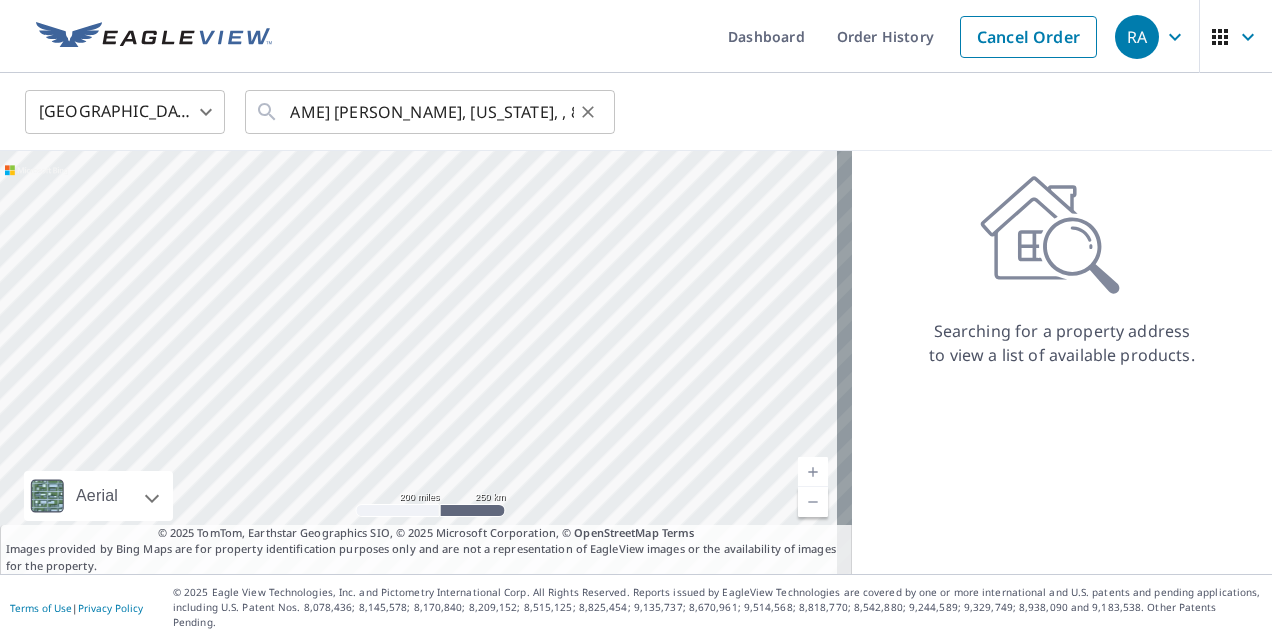 scroll, scrollTop: 0, scrollLeft: 0, axis: both 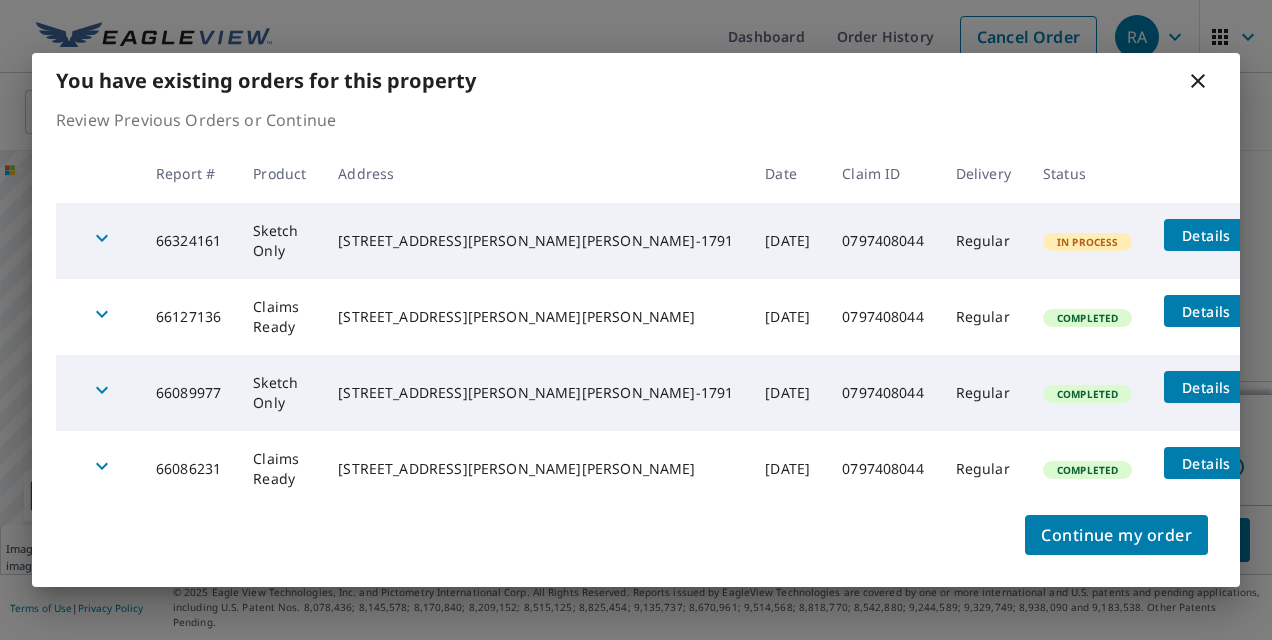 click 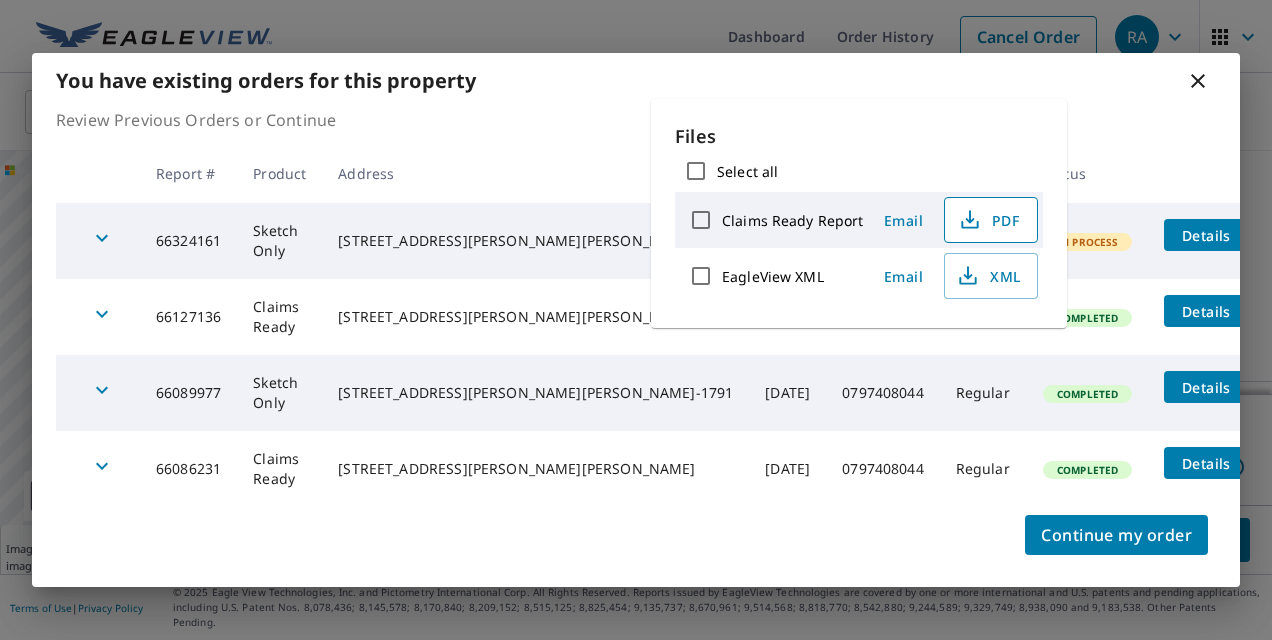 click on "PDF" at bounding box center (989, 220) 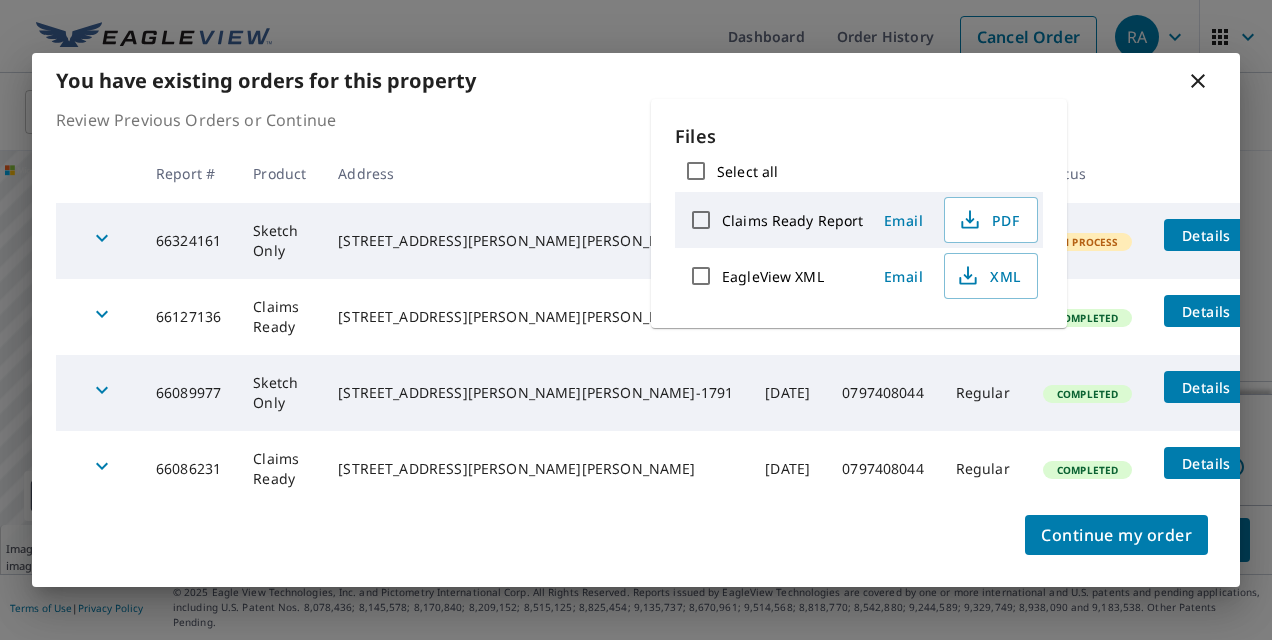 click 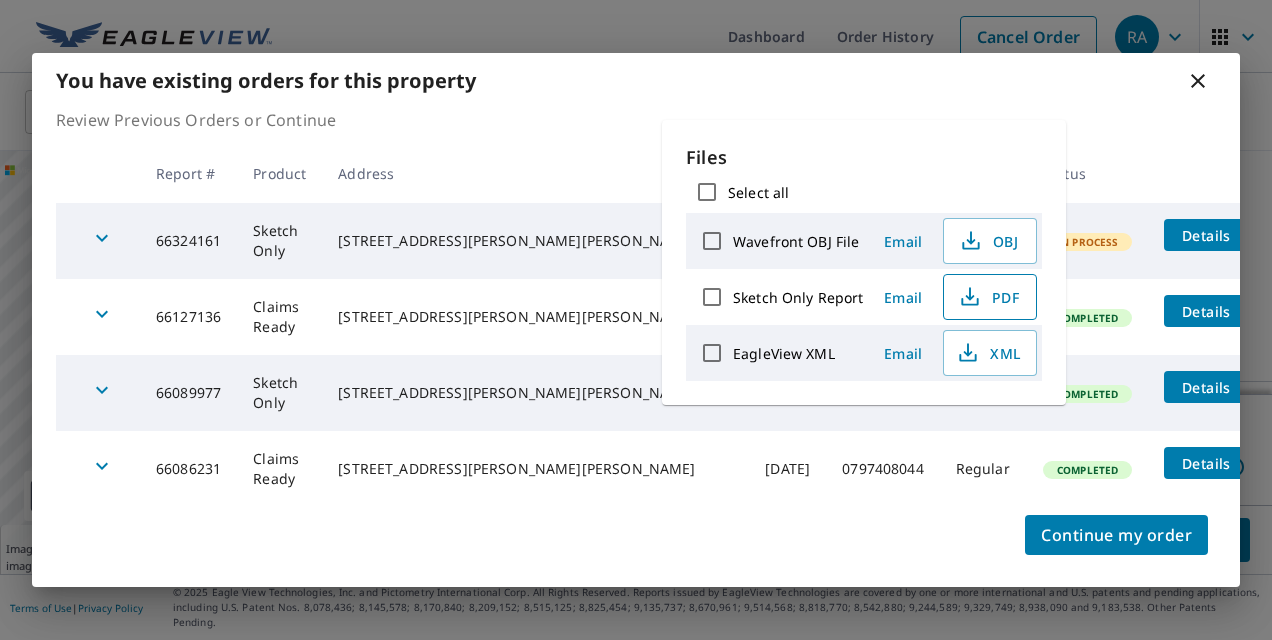 click on "PDF" at bounding box center (988, 297) 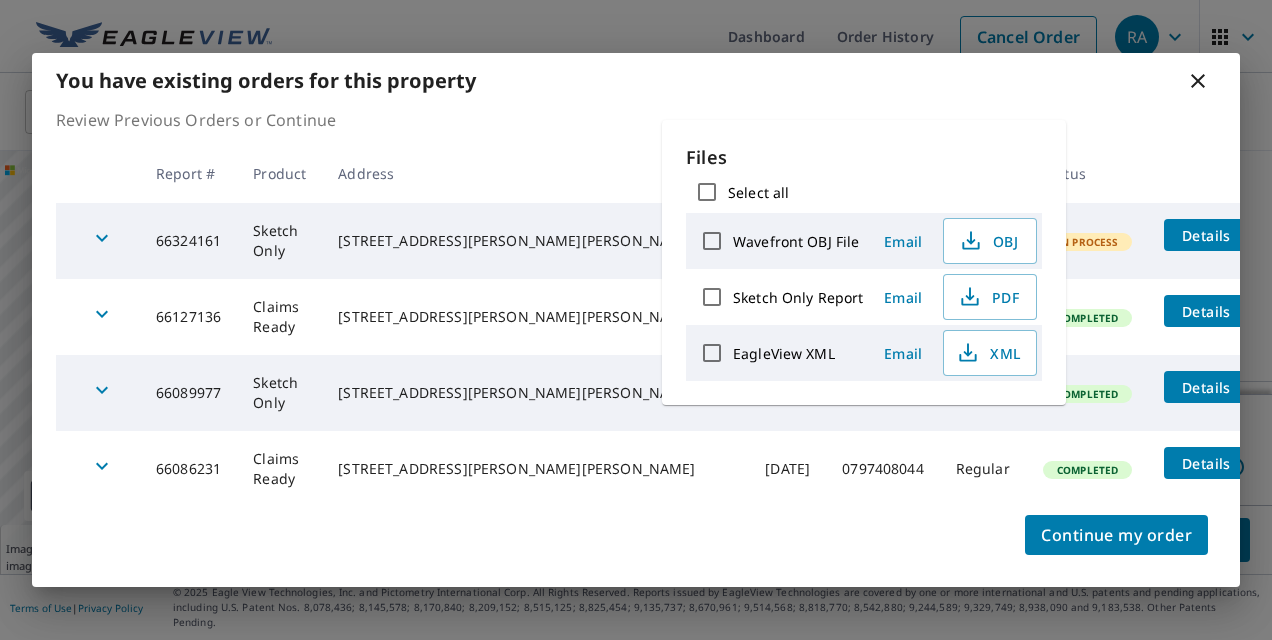 click 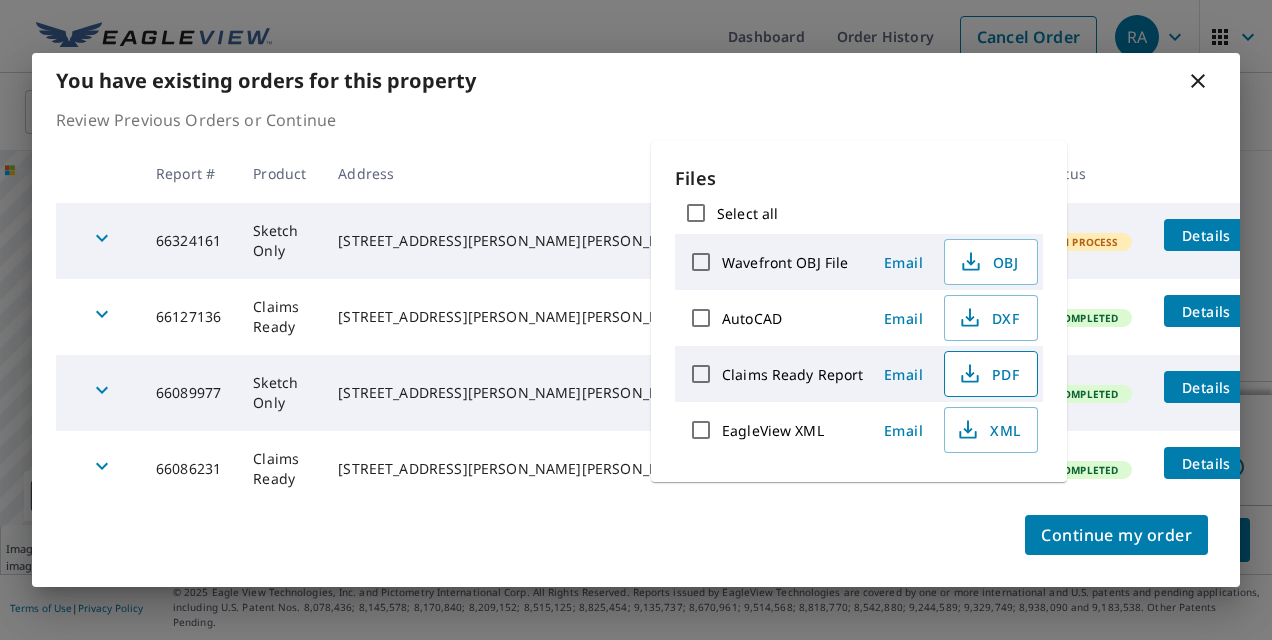 click on "PDF" at bounding box center [989, 374] 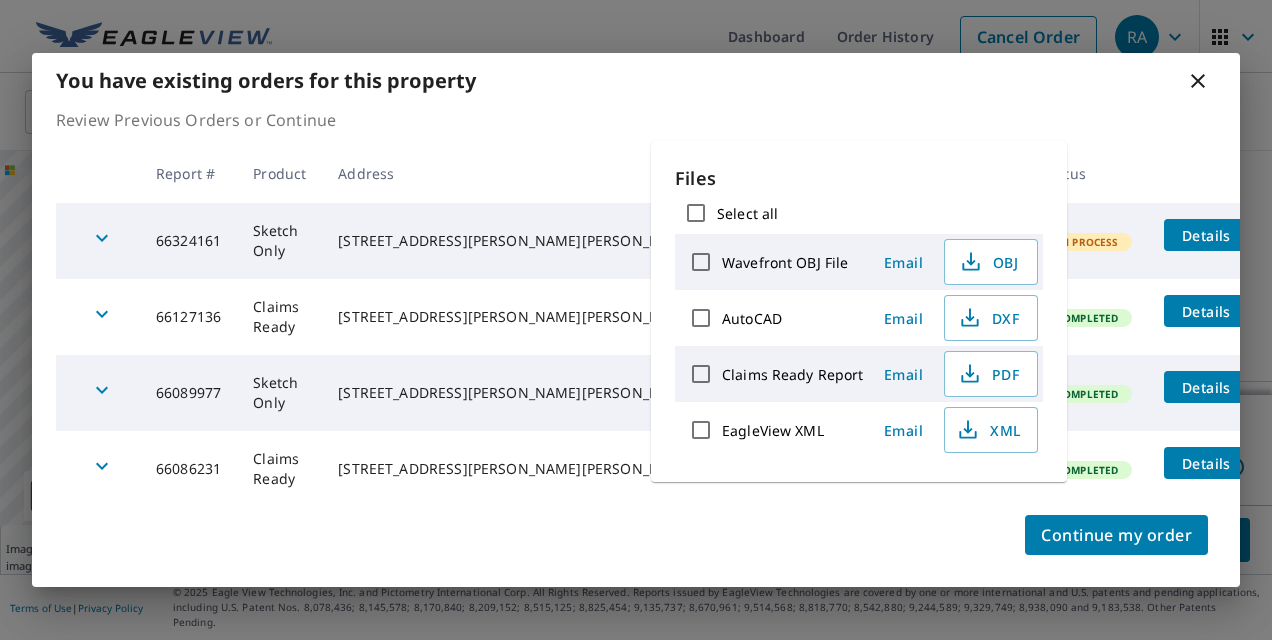 click 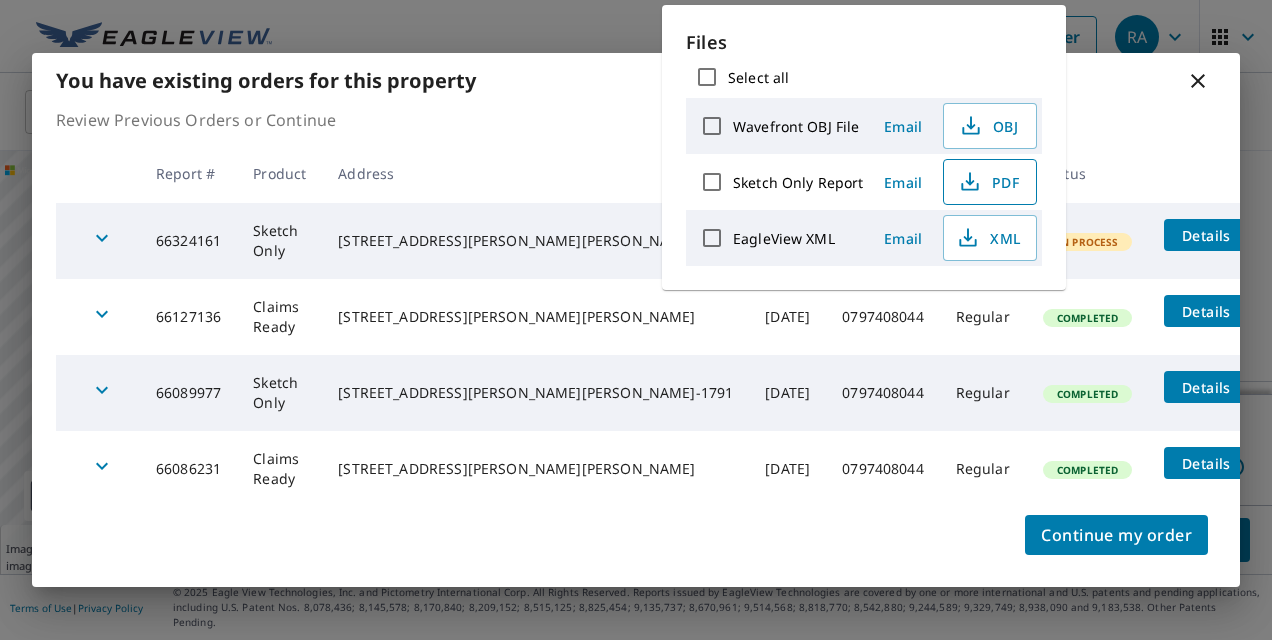 click on "PDF" at bounding box center [988, 182] 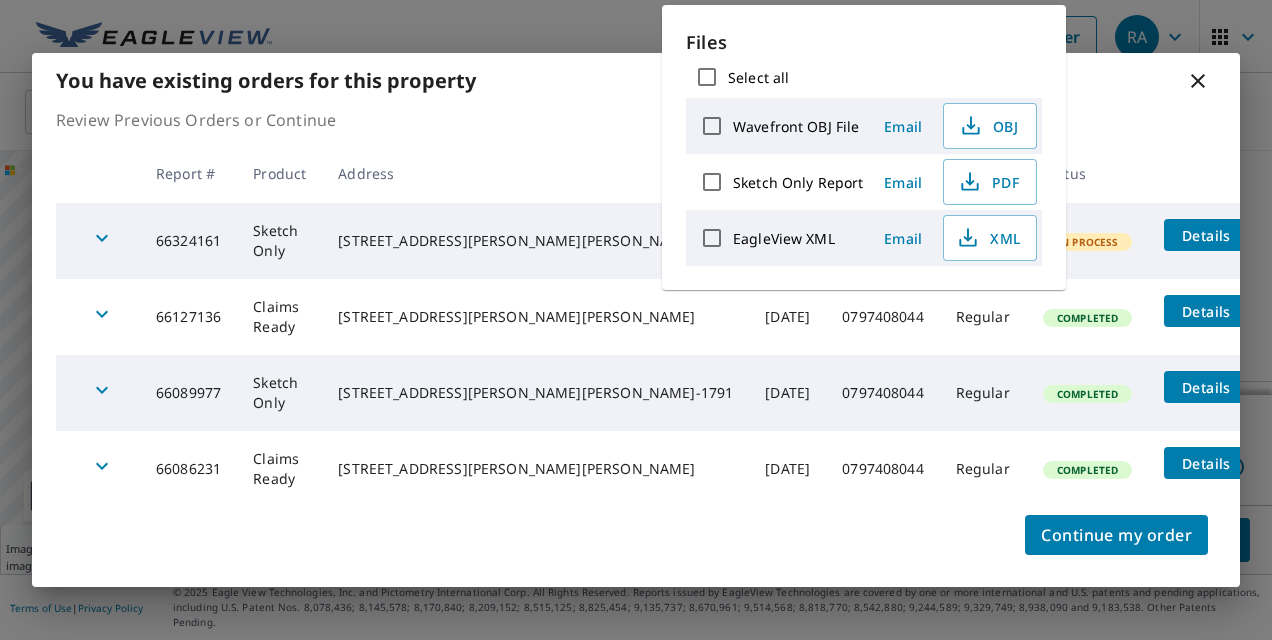 click on "Review Previous Orders or Continue" at bounding box center [636, 120] 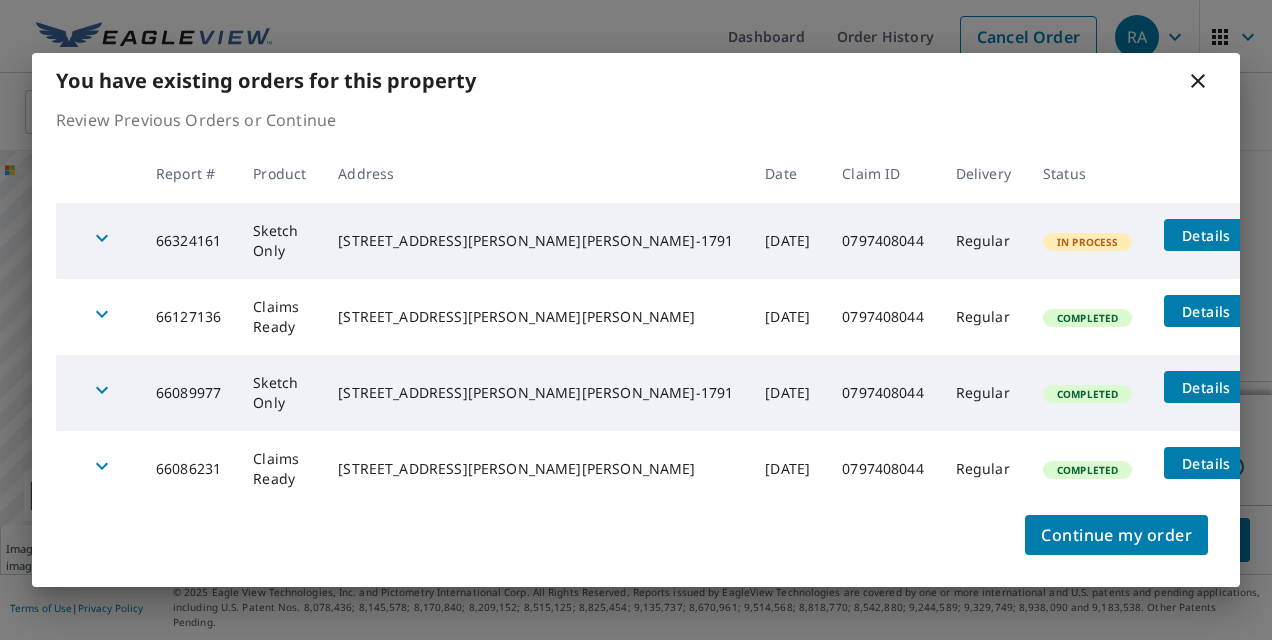 click 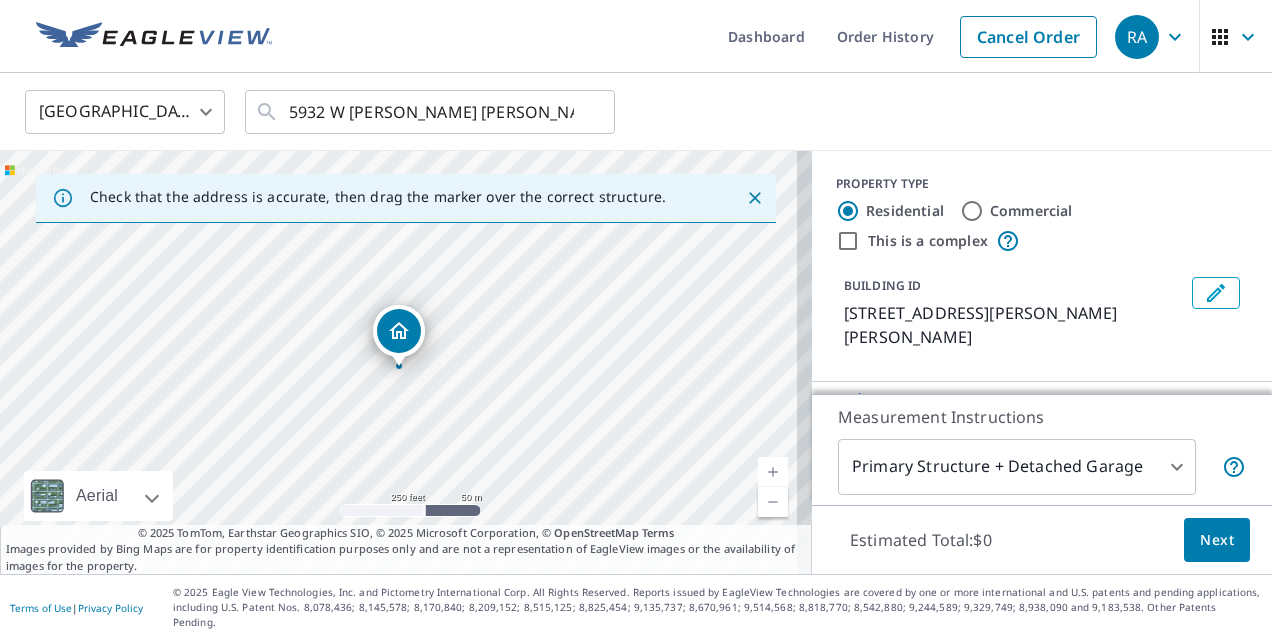 scroll, scrollTop: 68, scrollLeft: 0, axis: vertical 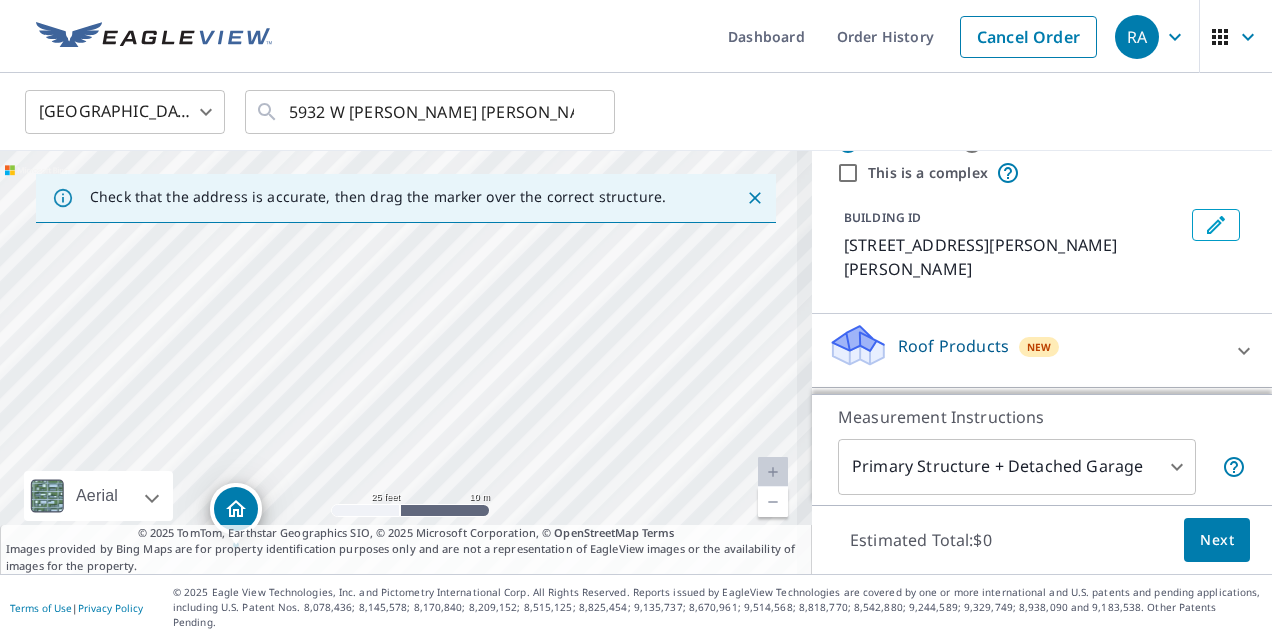 drag, startPoint x: 308, startPoint y: 391, endPoint x: 306, endPoint y: 267, distance: 124.01613 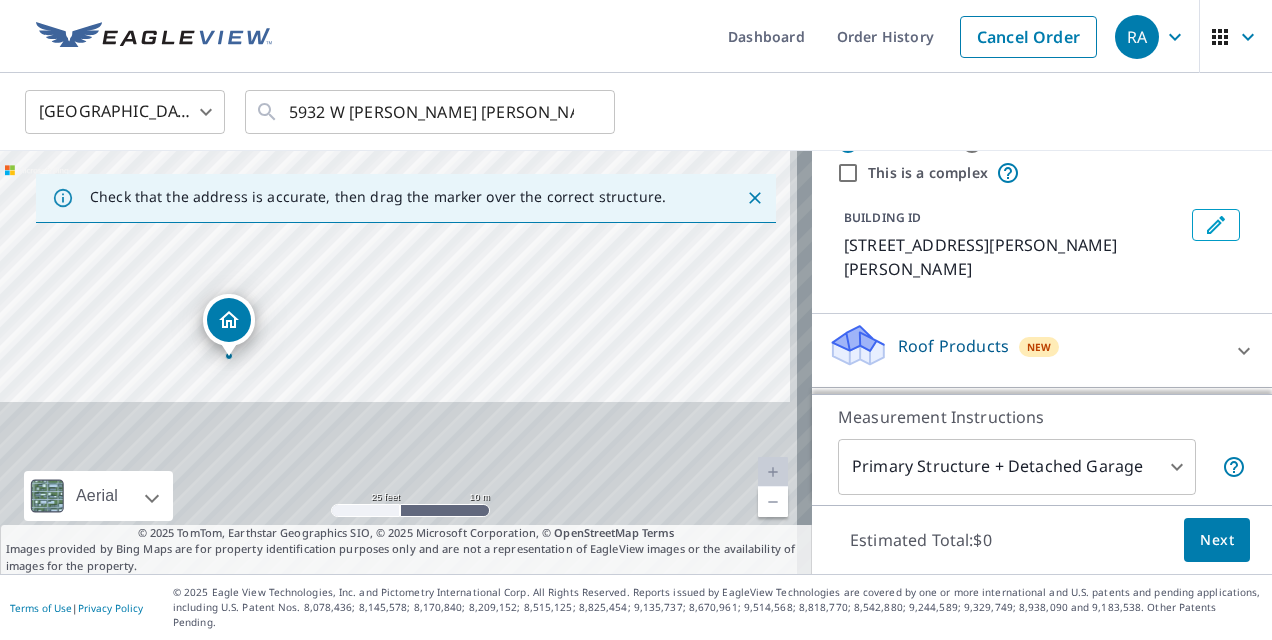 drag, startPoint x: 234, startPoint y: 432, endPoint x: 229, endPoint y: 182, distance: 250.04999 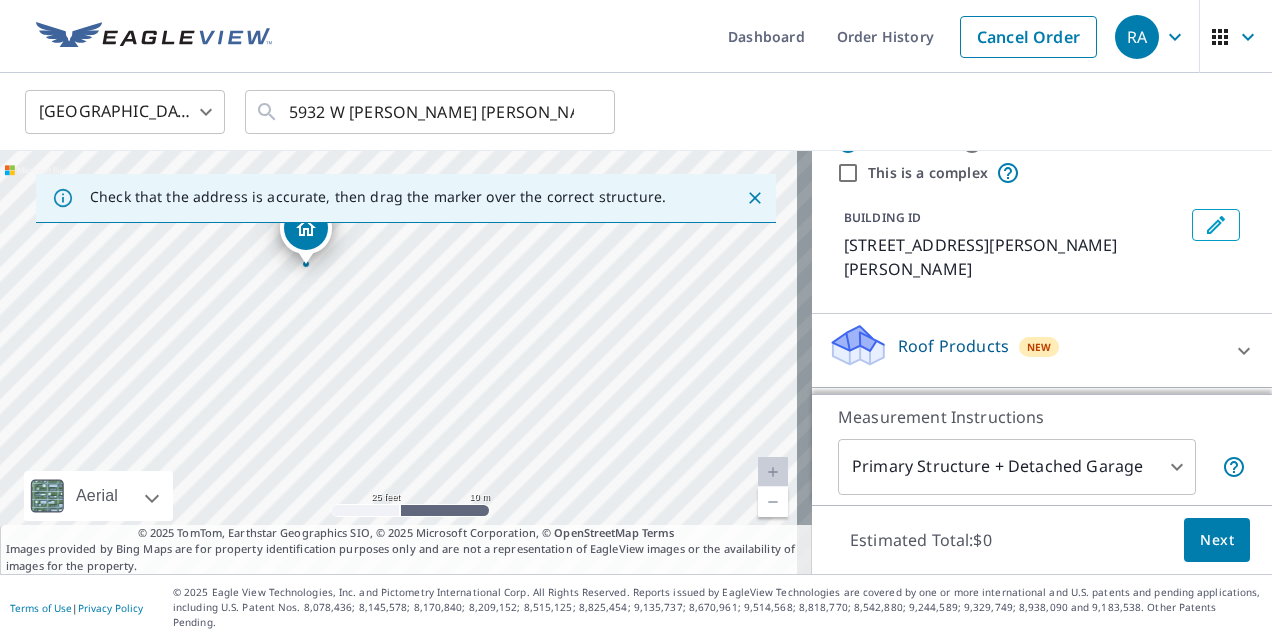 drag, startPoint x: 281, startPoint y: 240, endPoint x: 306, endPoint y: 147, distance: 96.30161 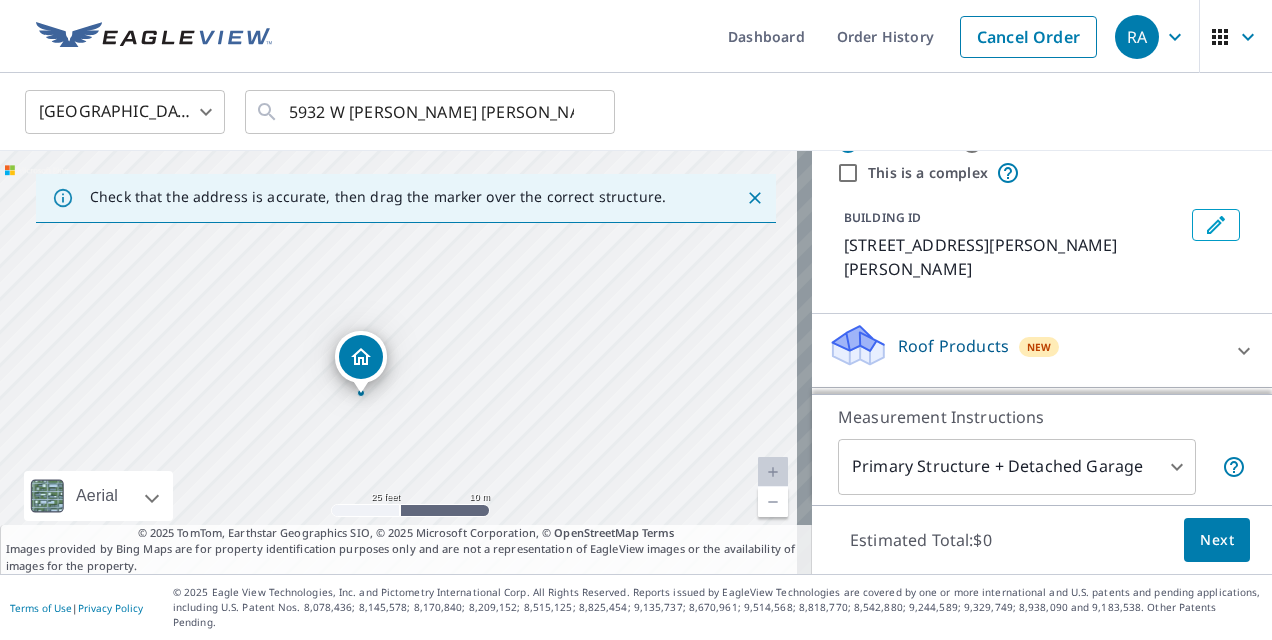 drag, startPoint x: 371, startPoint y: 420, endPoint x: 356, endPoint y: 261, distance: 159.70598 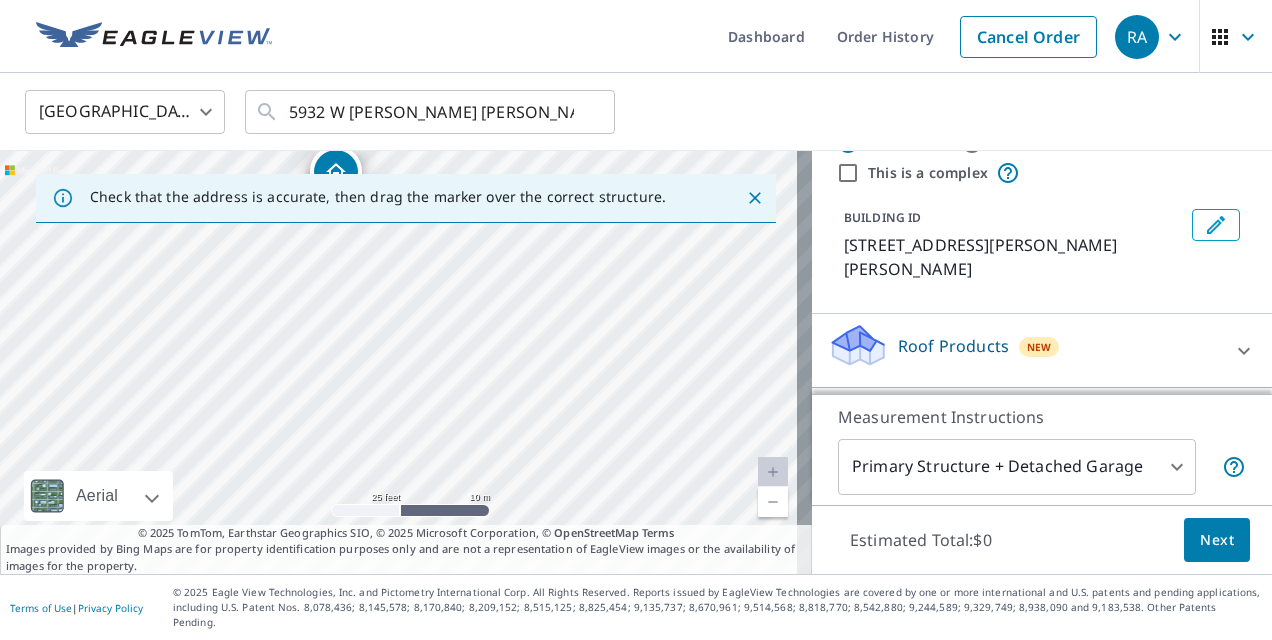 drag, startPoint x: 377, startPoint y: 376, endPoint x: 371, endPoint y: 286, distance: 90.199776 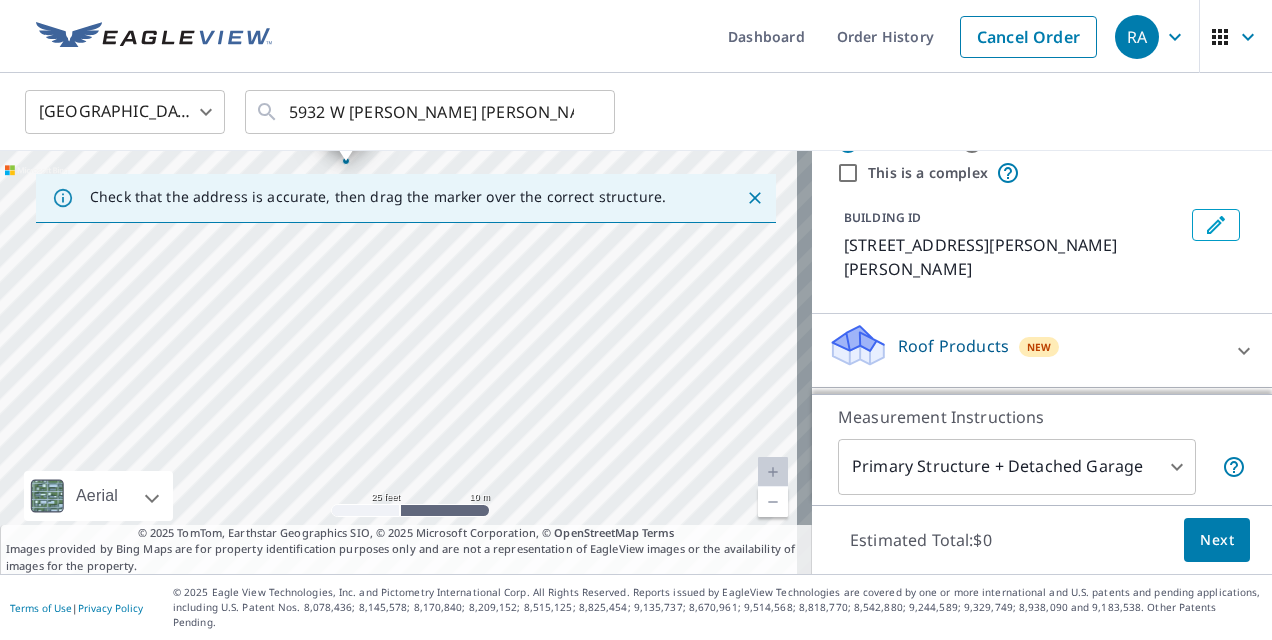 drag, startPoint x: 432, startPoint y: 365, endPoint x: 442, endPoint y: 318, distance: 48.052055 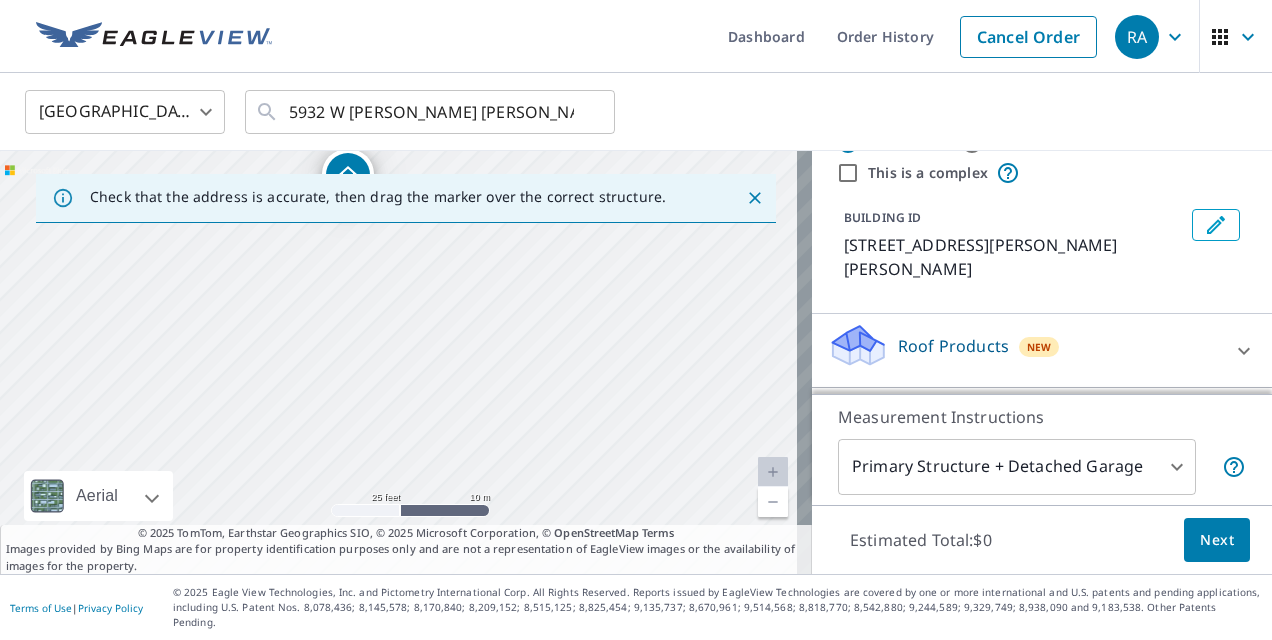 drag, startPoint x: 354, startPoint y: 323, endPoint x: 349, endPoint y: 368, distance: 45.276924 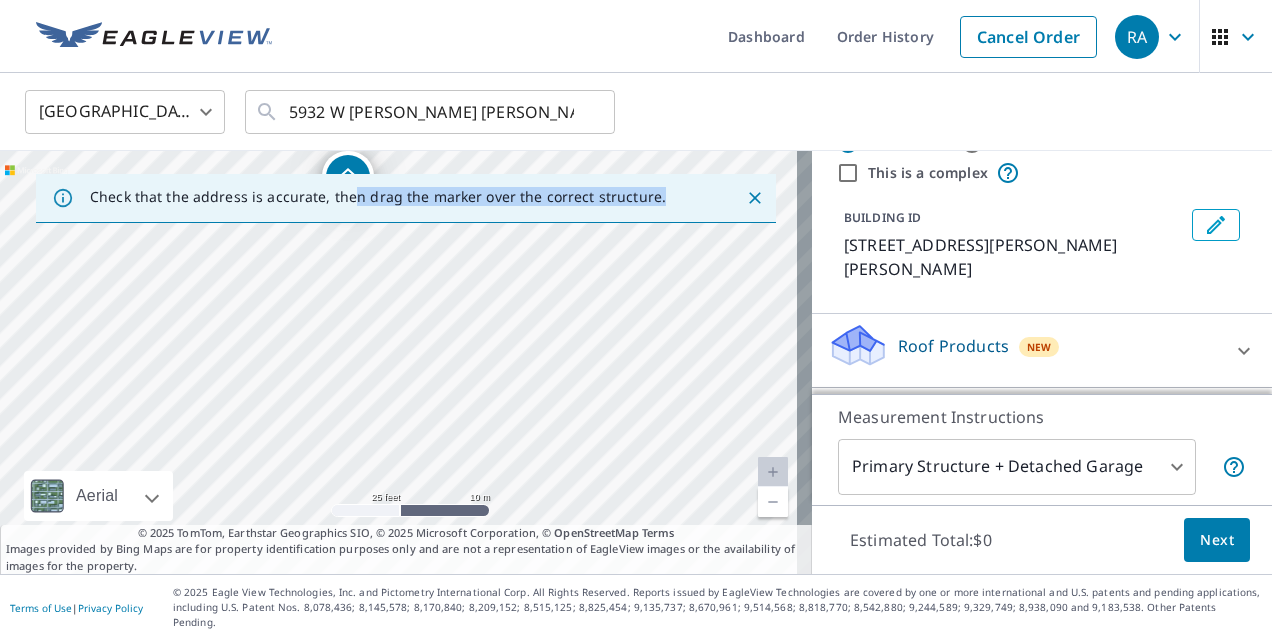 drag, startPoint x: 350, startPoint y: 172, endPoint x: 369, endPoint y: 254, distance: 84.17244 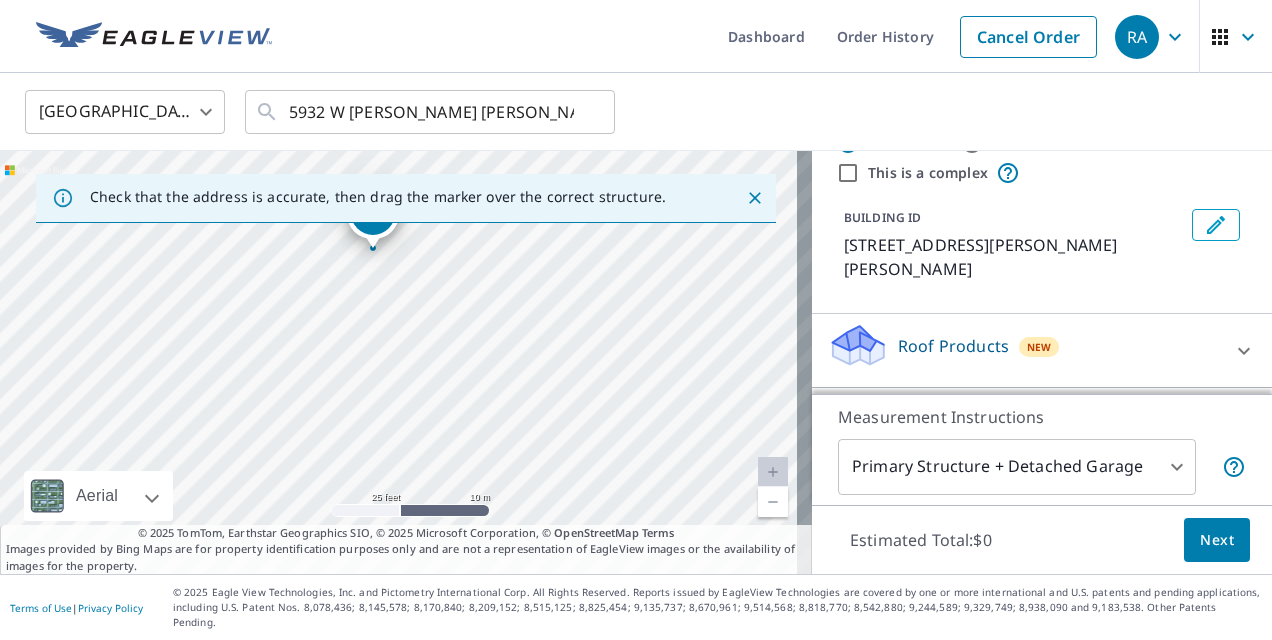 click on "© 2025 TomTom, Earthstar Geographics SIO, © 2025 Microsoft Corporation, ©   OpenStreetMap   Terms Images provided by Bing Maps are for property identification purposes only and are not a representation of EagleView images or the availability of images for the property." at bounding box center (406, 550) 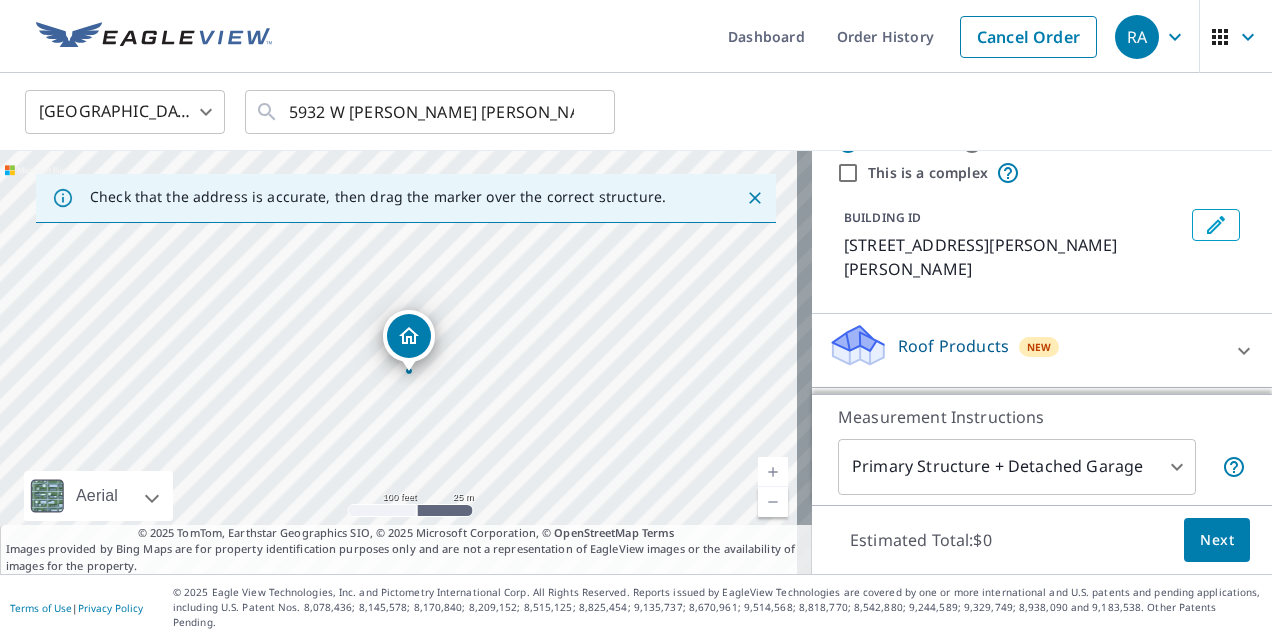 click on "[STREET_ADDRESS][PERSON_NAME][PERSON_NAME]" at bounding box center [406, 362] 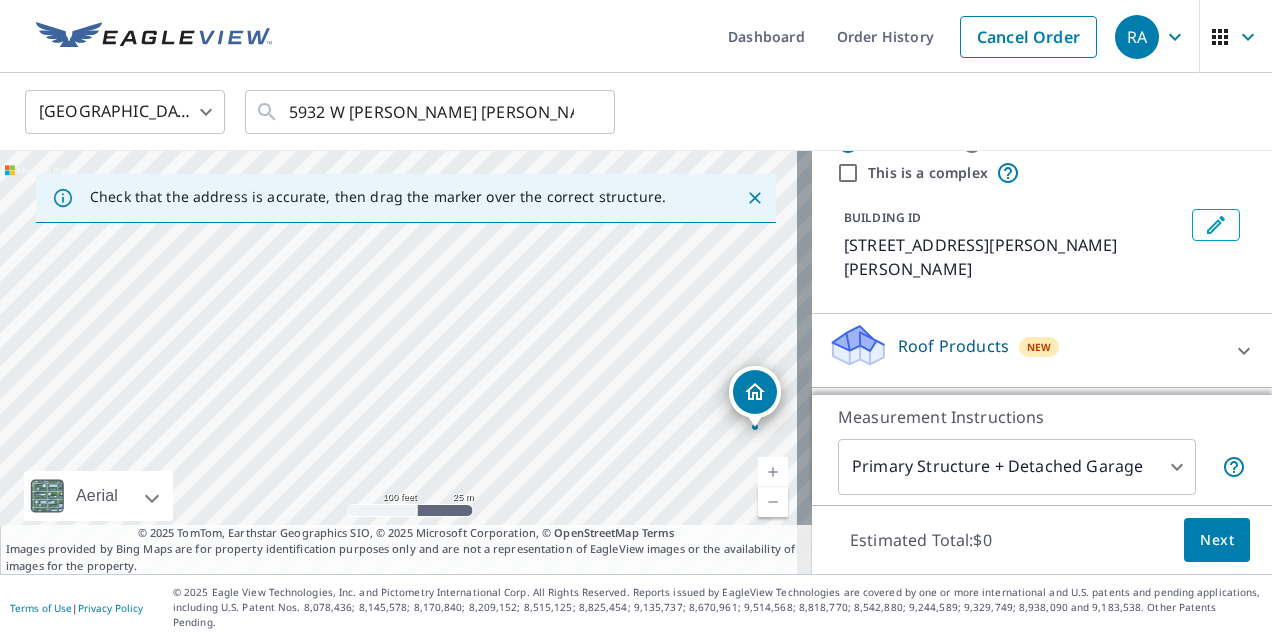 click at bounding box center [1244, 351] 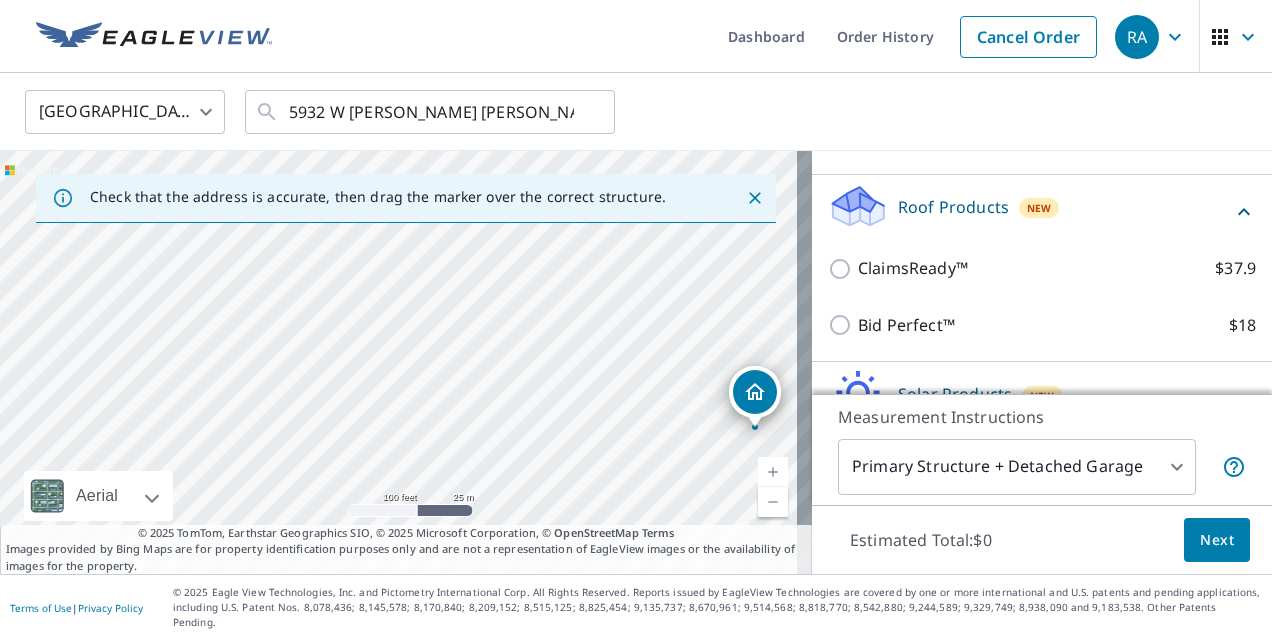 scroll, scrollTop: 307, scrollLeft: 0, axis: vertical 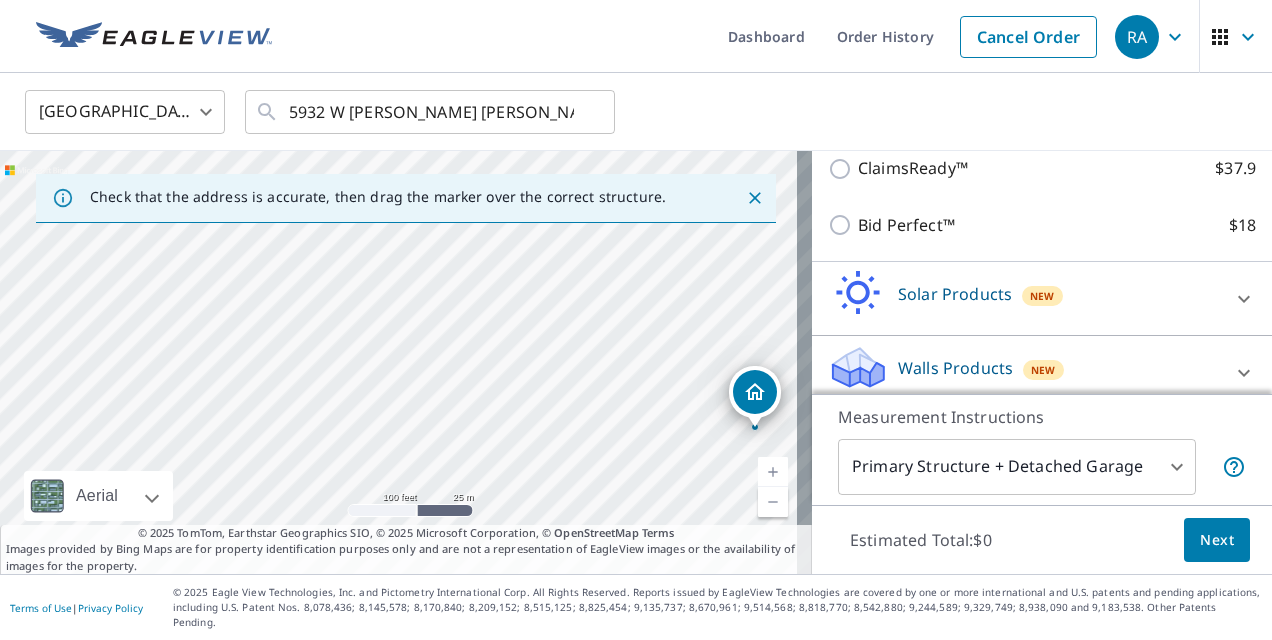click on "ClaimsReady™" at bounding box center (913, 168) 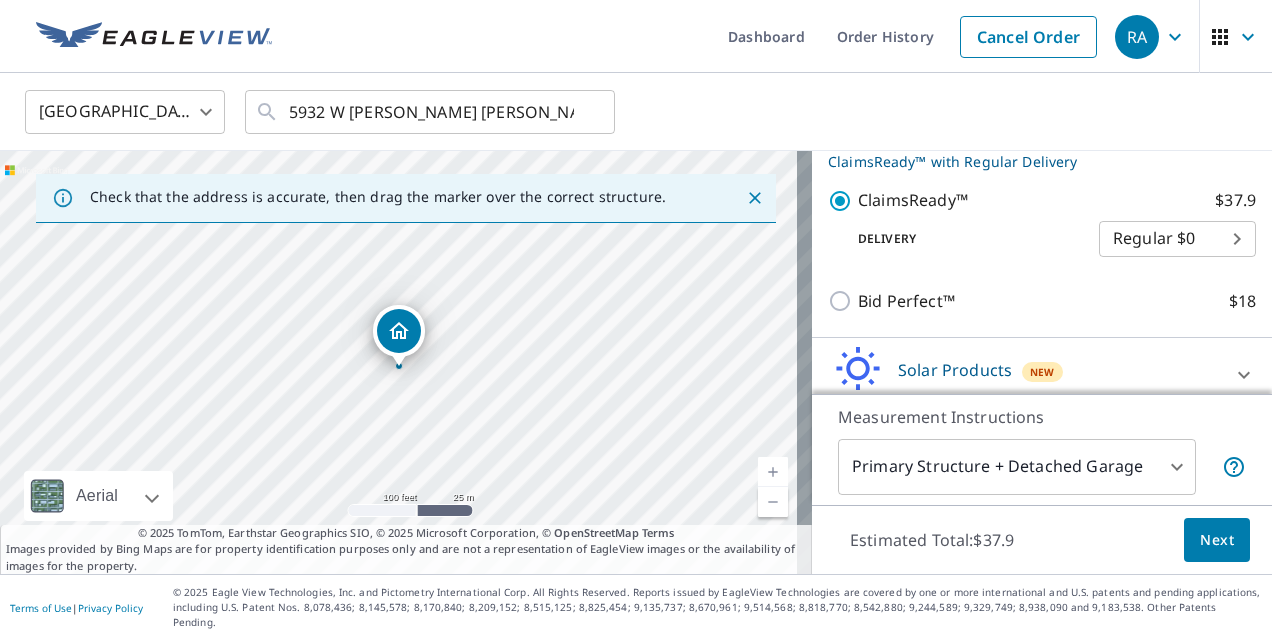 scroll, scrollTop: 300, scrollLeft: 0, axis: vertical 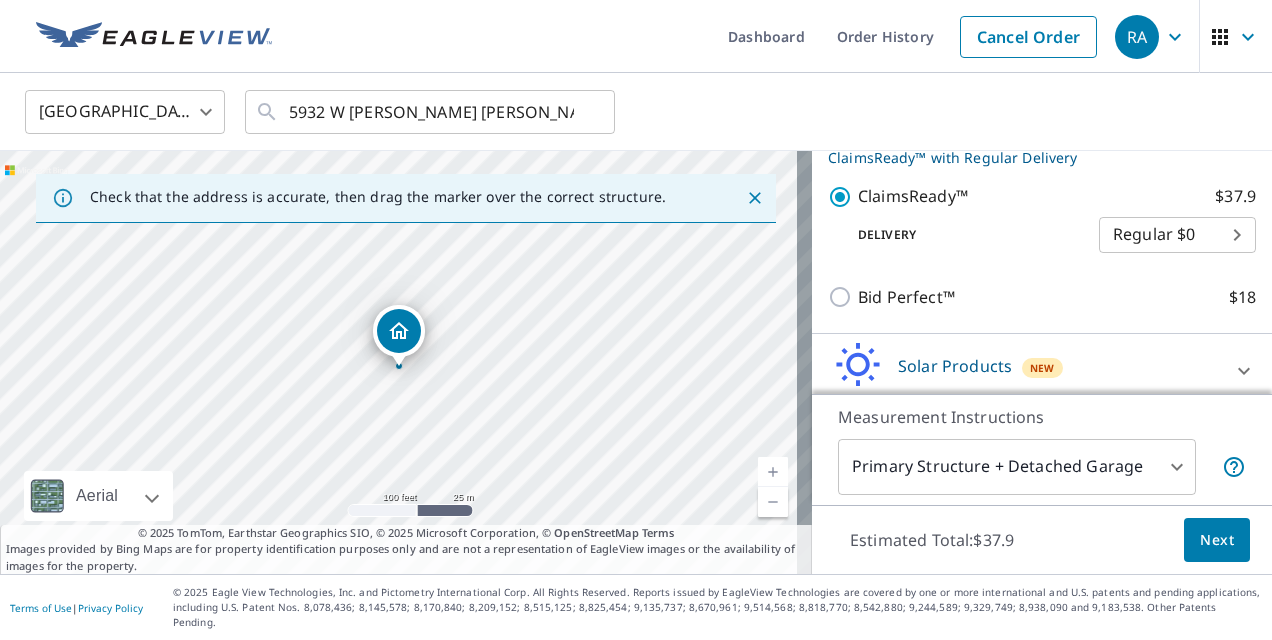 click on "Next" at bounding box center [1217, 540] 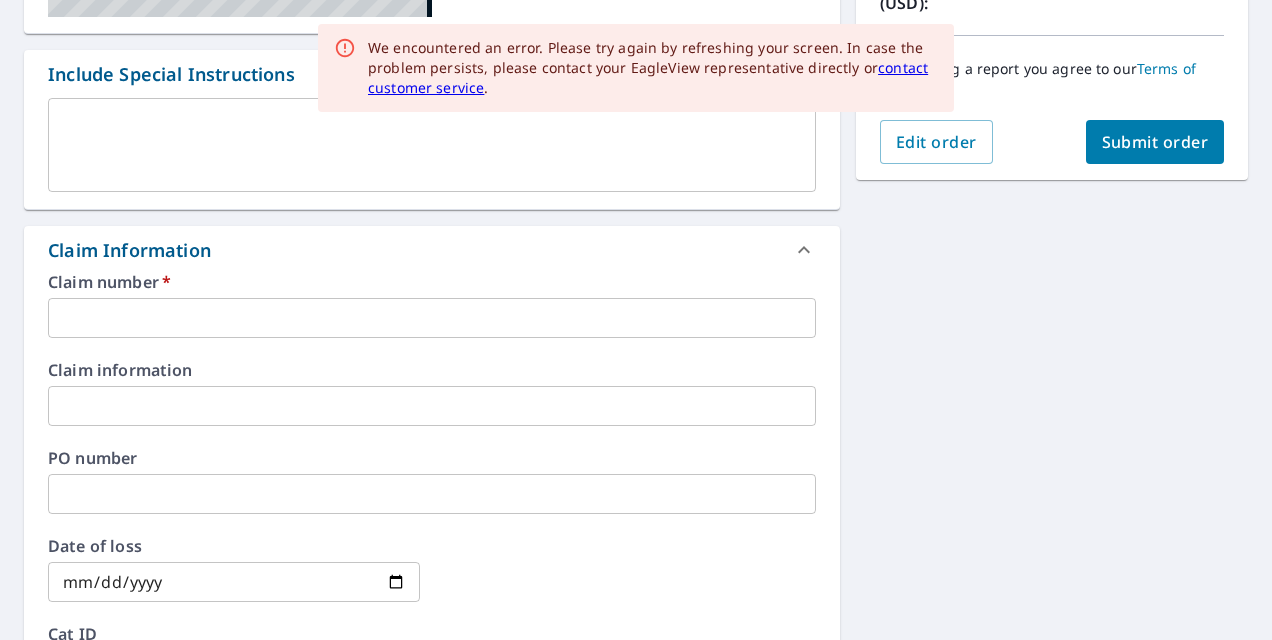 scroll, scrollTop: 300, scrollLeft: 0, axis: vertical 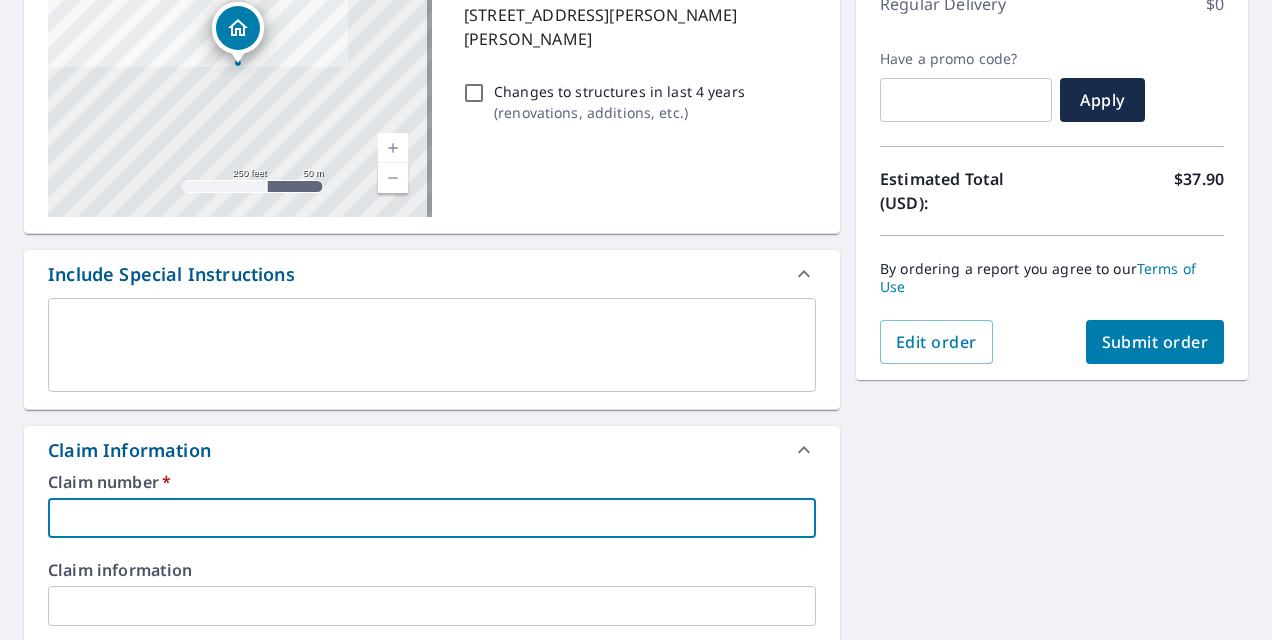 click at bounding box center [432, 518] 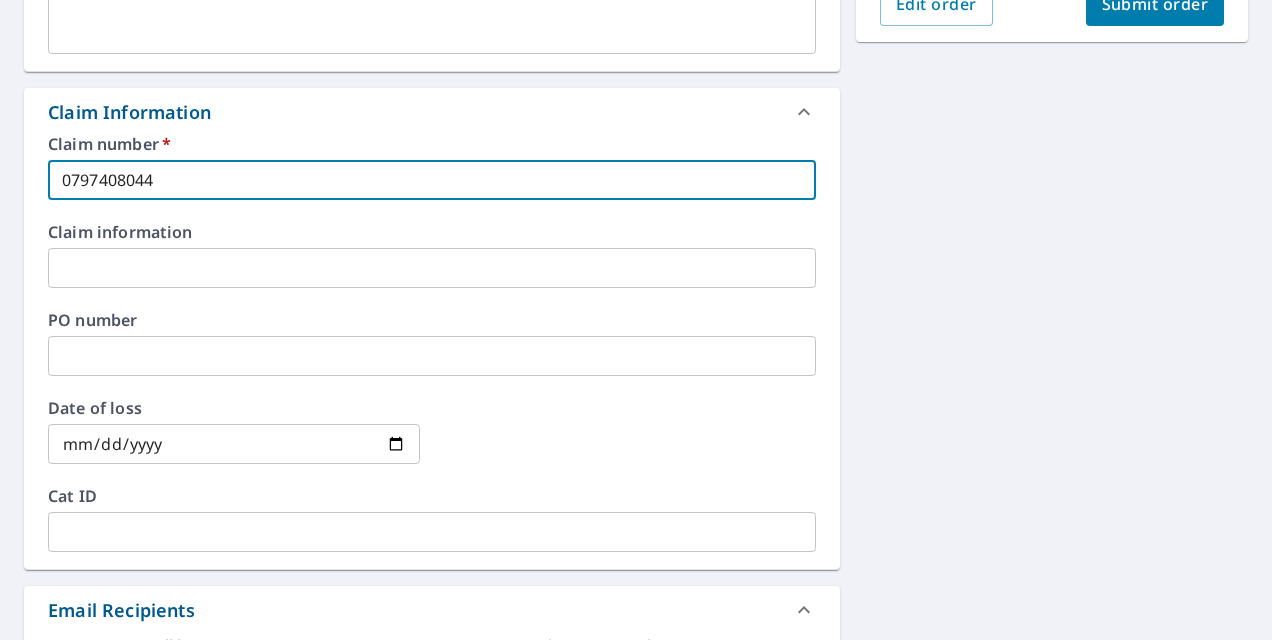 scroll, scrollTop: 437, scrollLeft: 0, axis: vertical 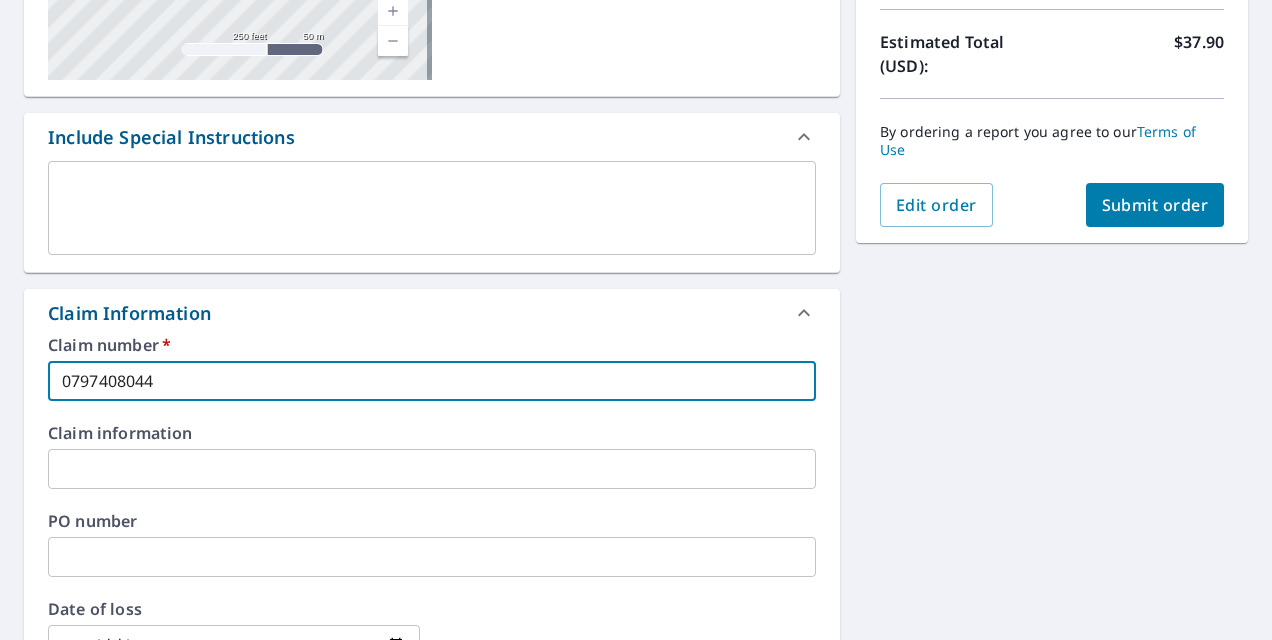 type on "0797408044" 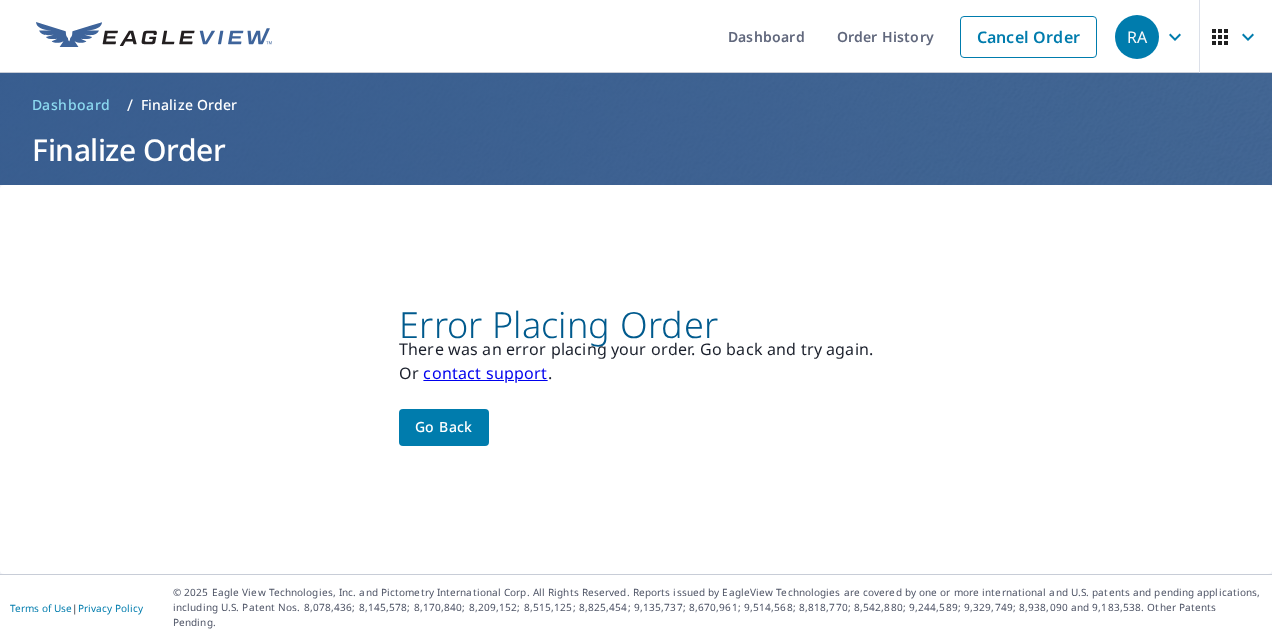 scroll, scrollTop: 0, scrollLeft: 0, axis: both 